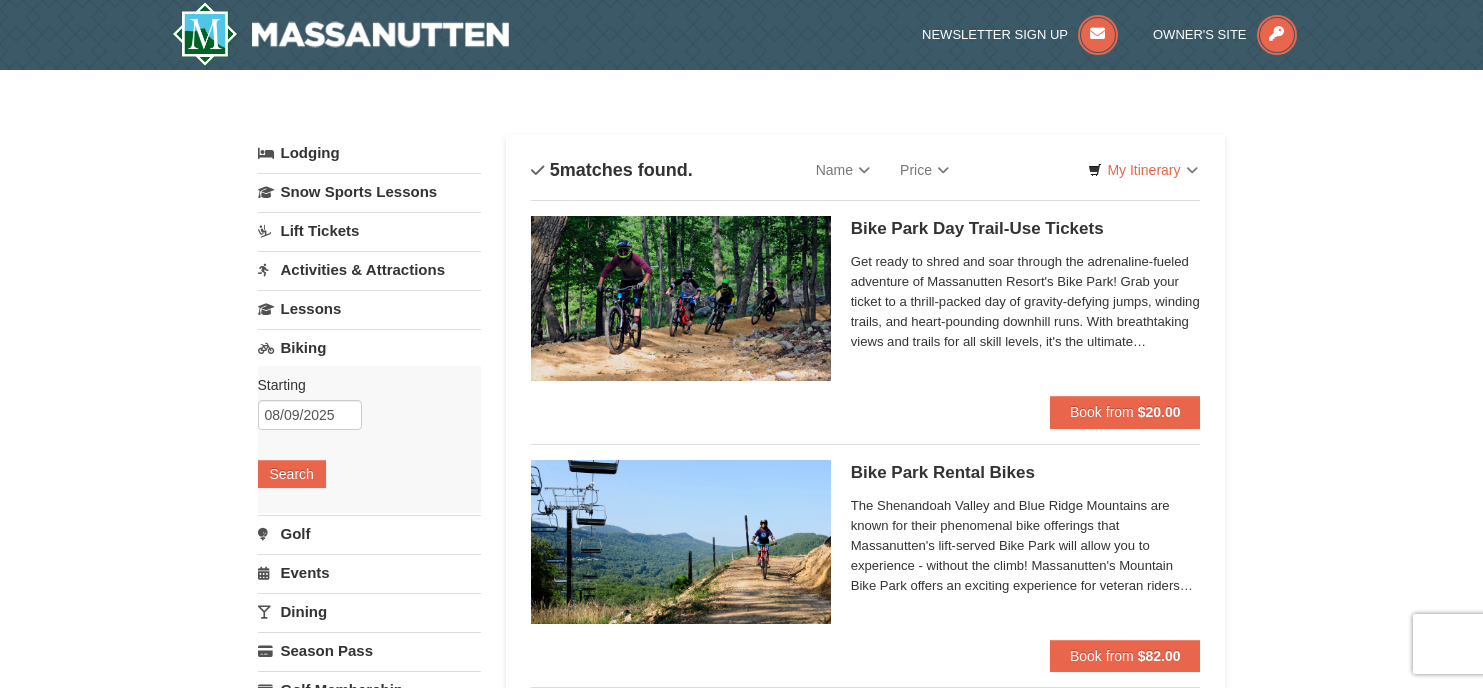 scroll, scrollTop: 0, scrollLeft: 0, axis: both 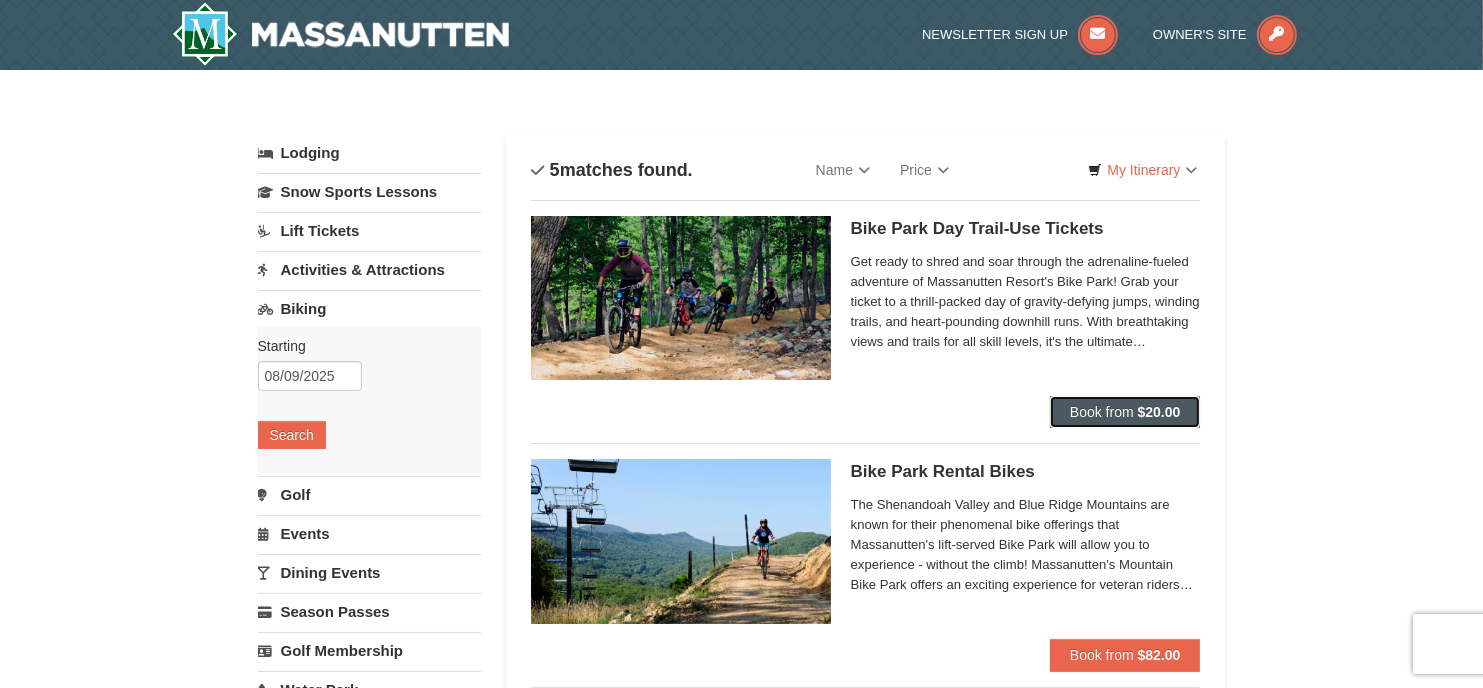 click on "Book from   $20.00" at bounding box center [1125, 412] 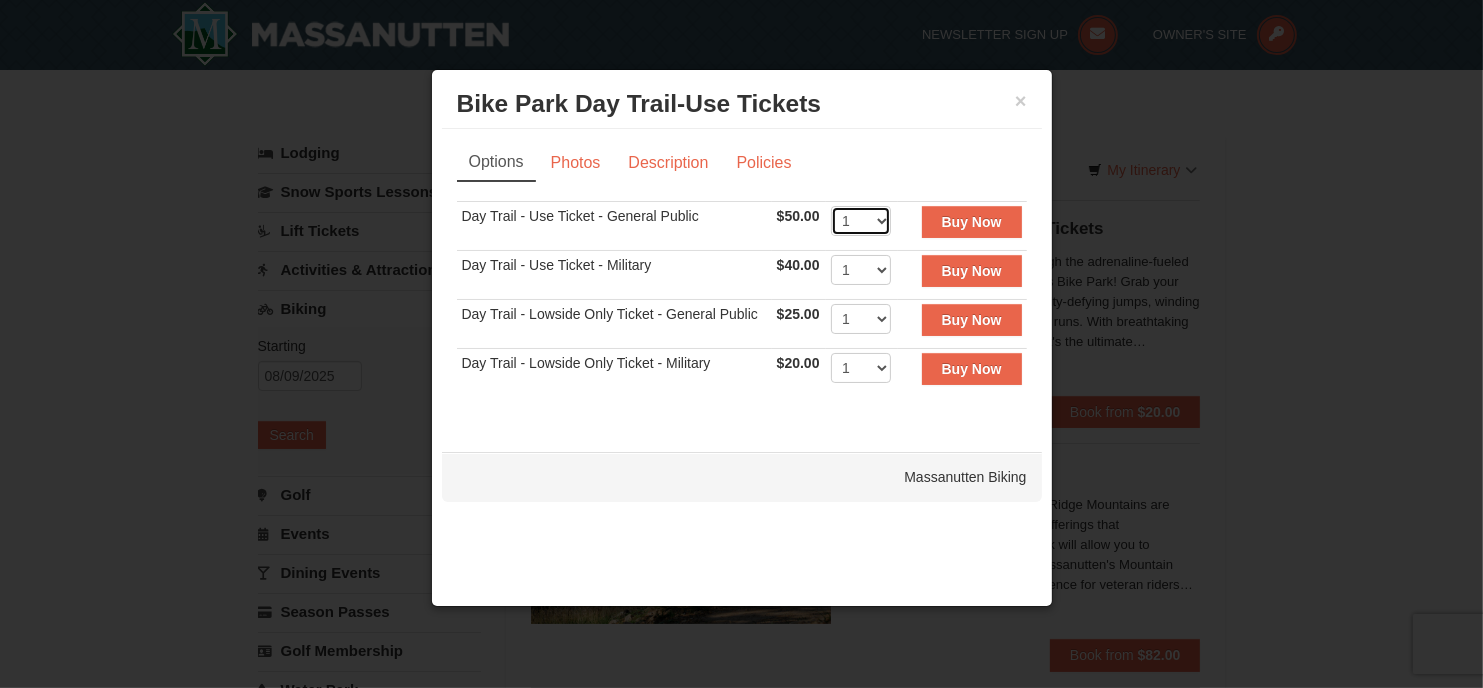 click on "1
2
3
4
5
6
7
8
9
10
11
12
13
14
15
16
17
18
19
20
21 22" at bounding box center (861, 221) 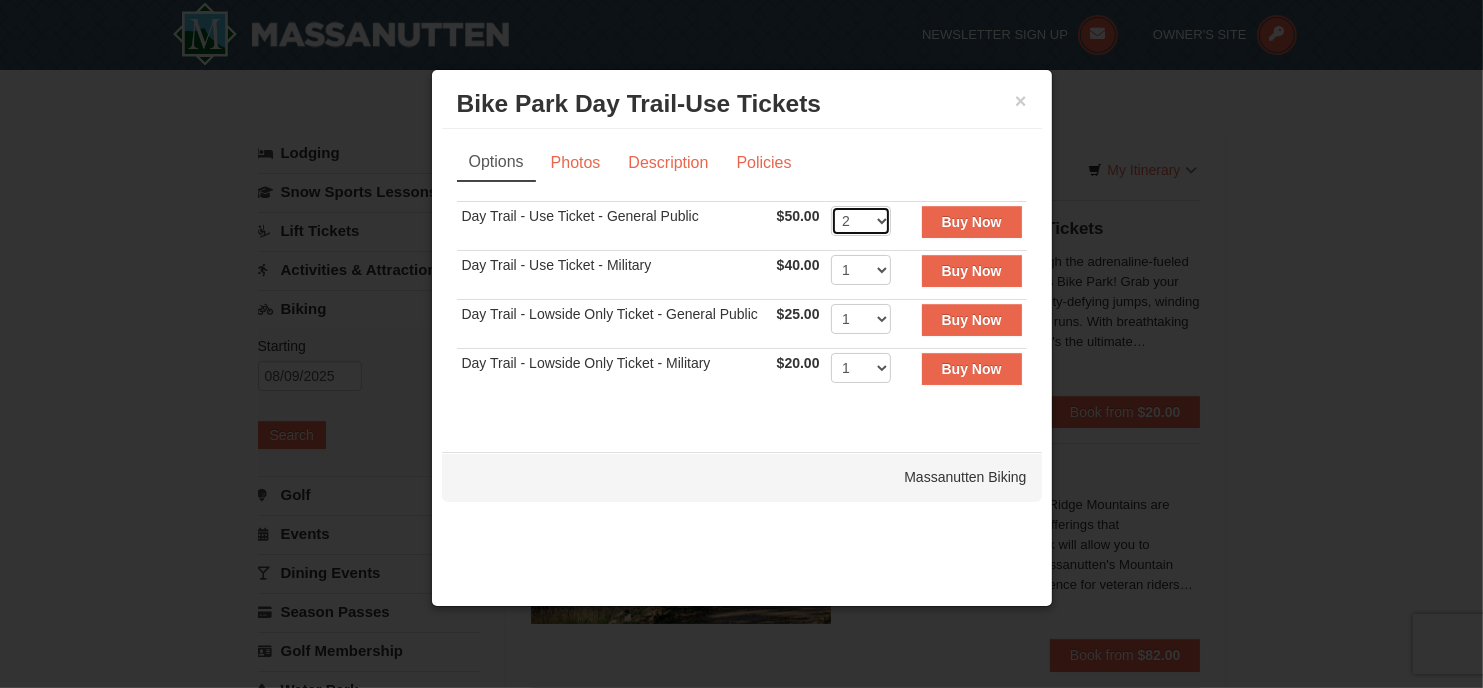 click on "1
2
3
4
5
6
7
8
9
10
11
12
13
14
15
16
17
18
19
20
21 22" at bounding box center [861, 221] 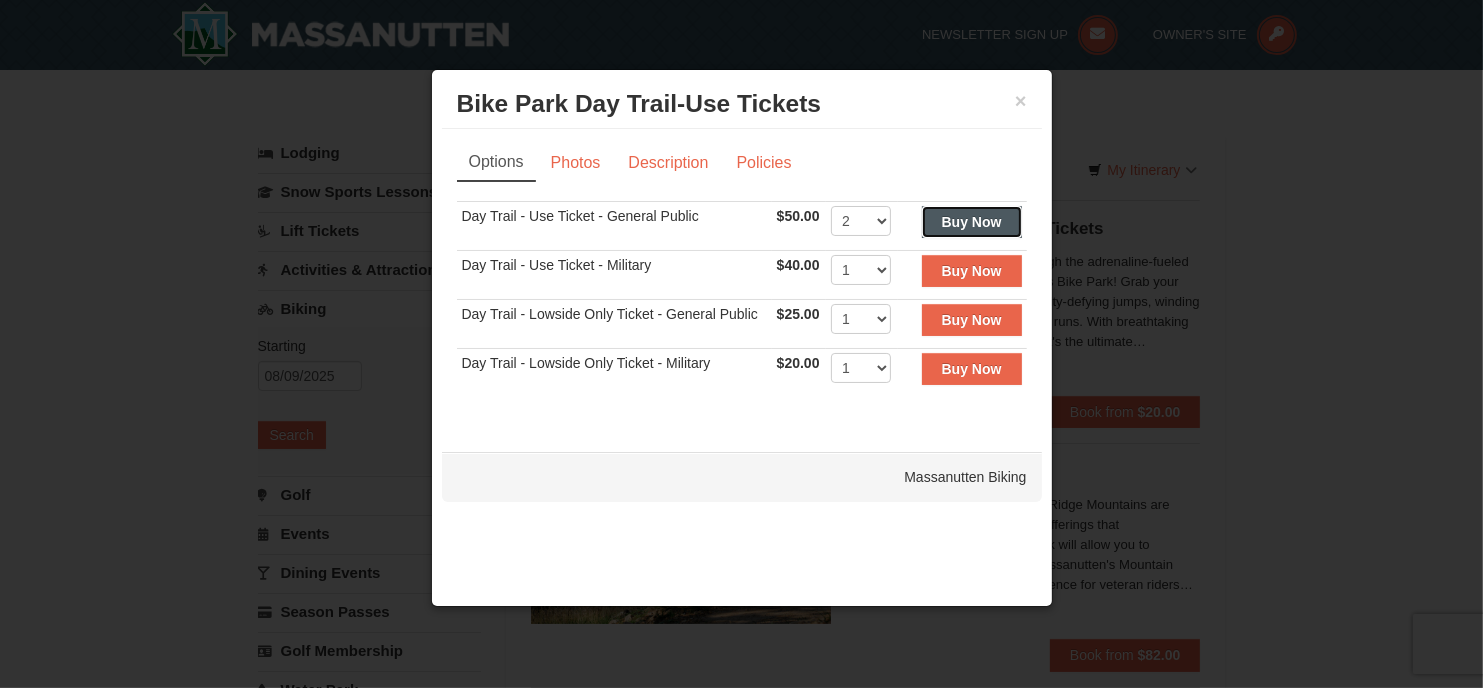 click on "Buy Now" at bounding box center (972, 222) 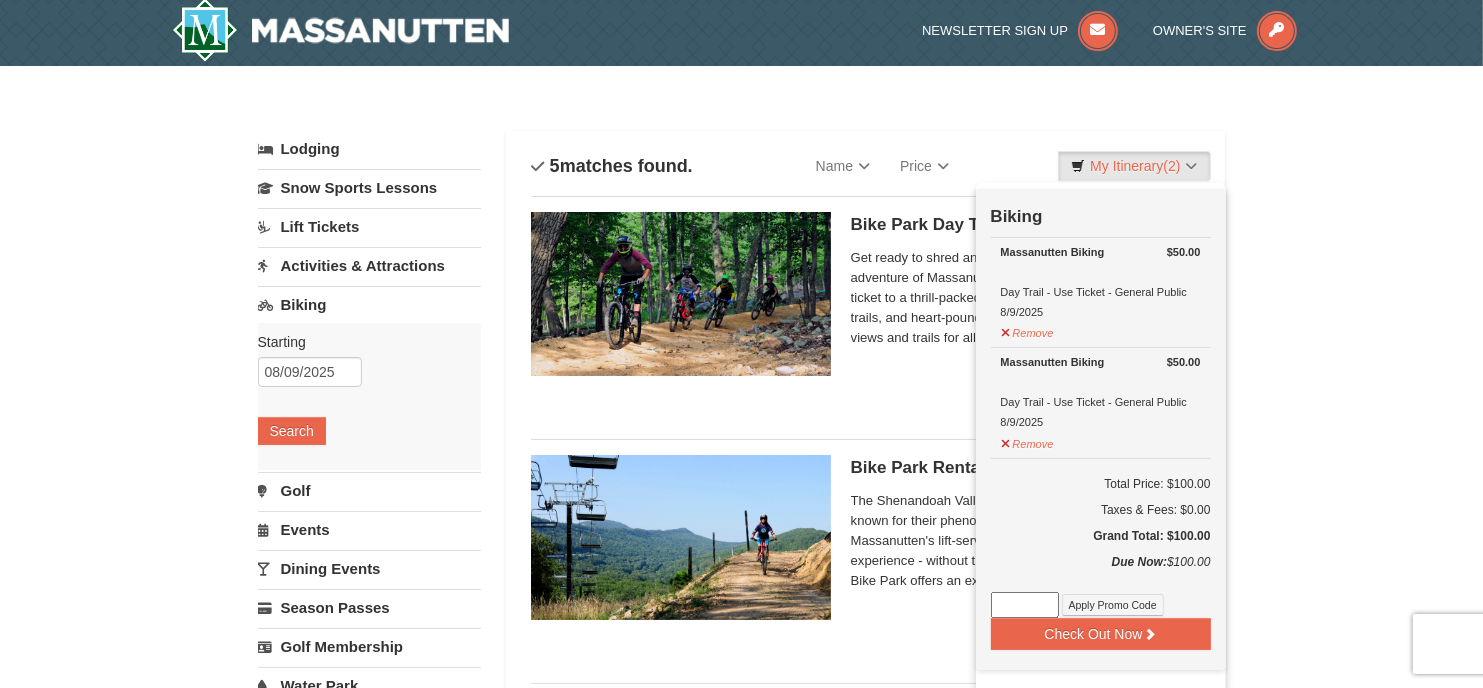scroll, scrollTop: 6, scrollLeft: 0, axis: vertical 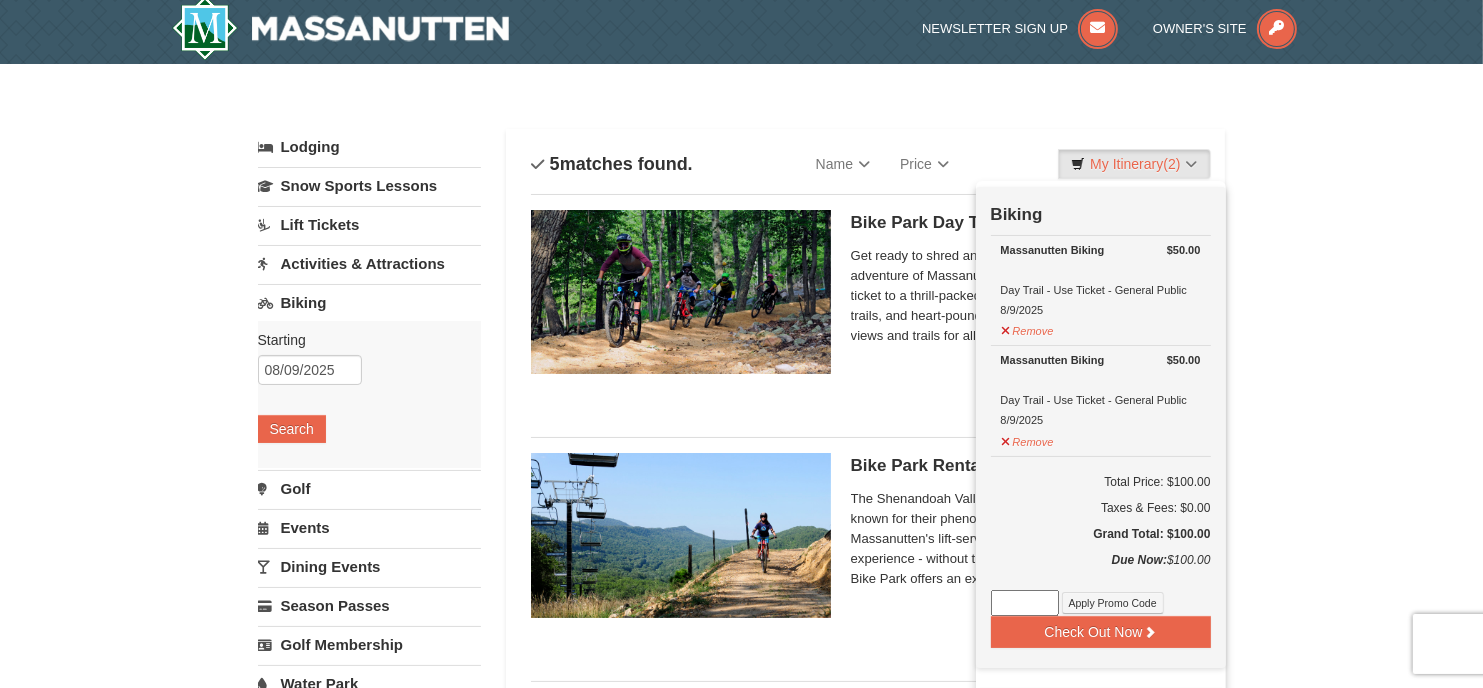 click at bounding box center [1025, 603] 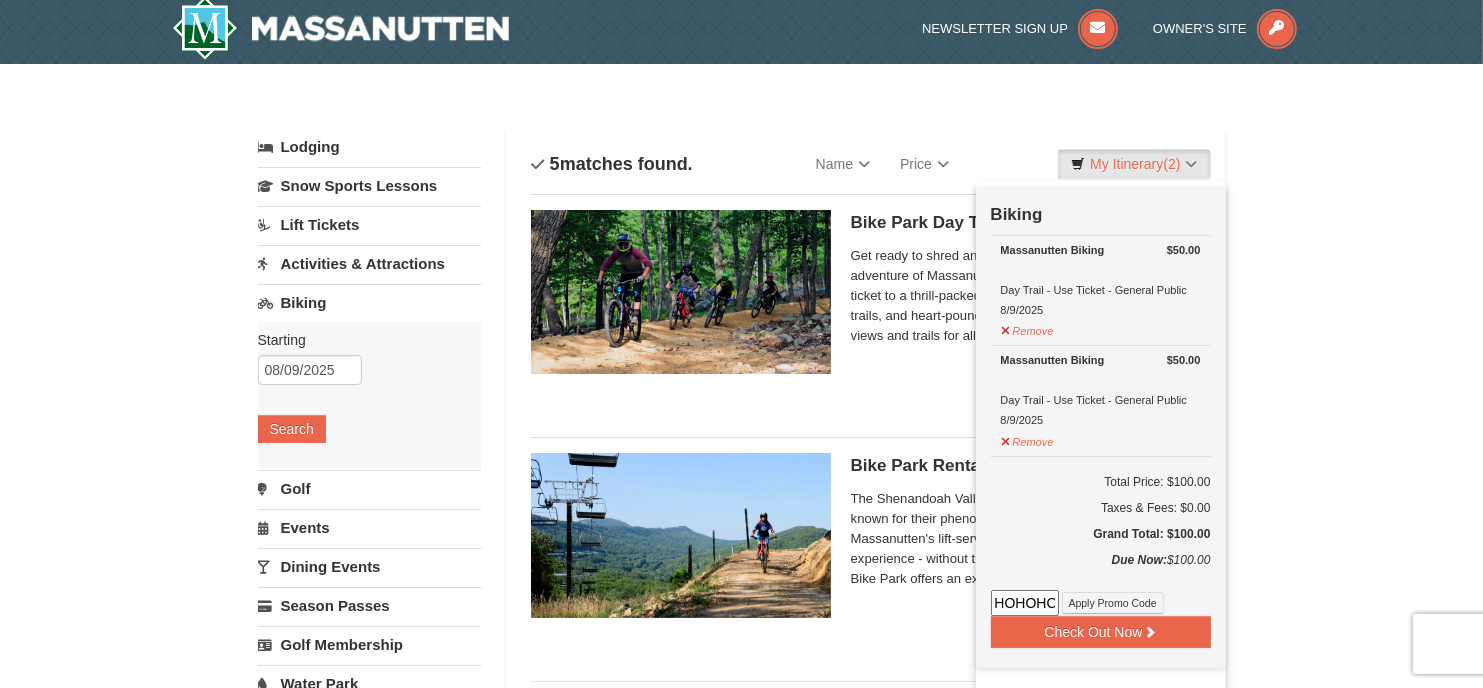 scroll, scrollTop: 0, scrollLeft: 2, axis: horizontal 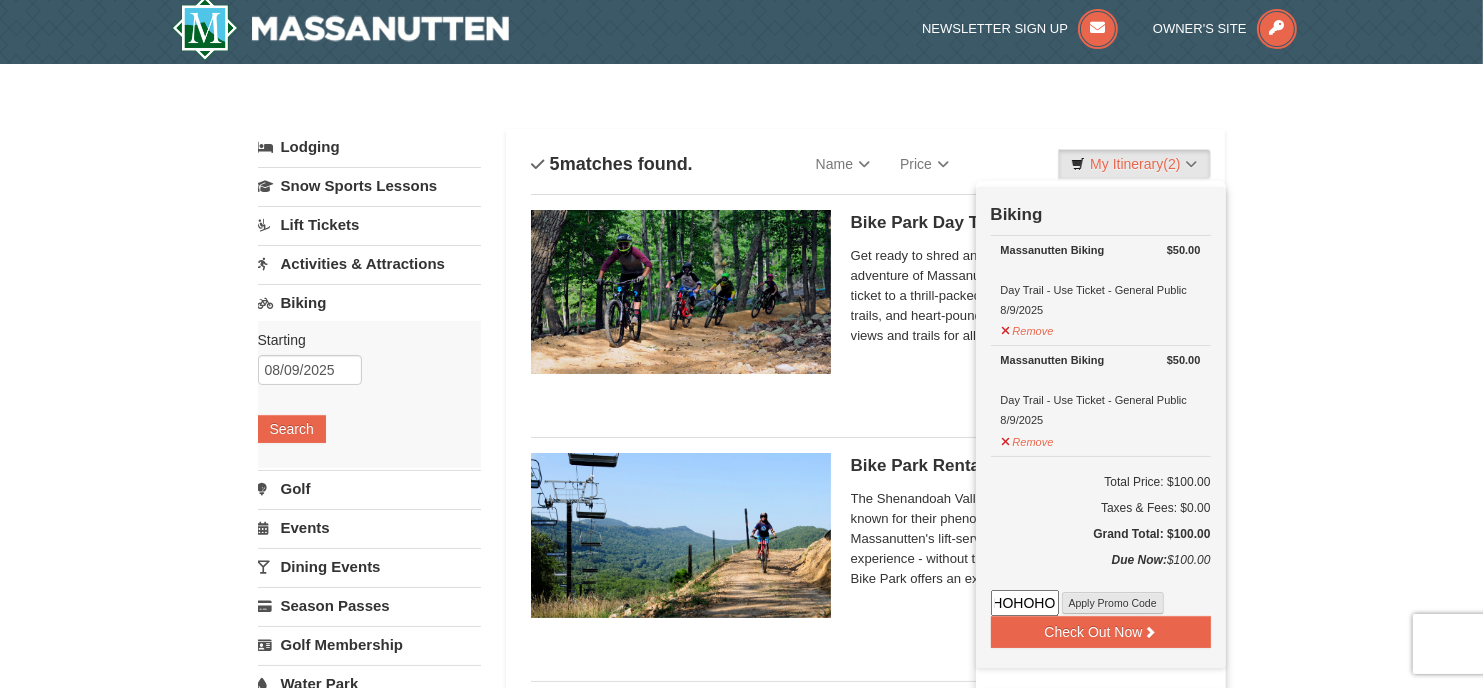 type on "HOHOHO" 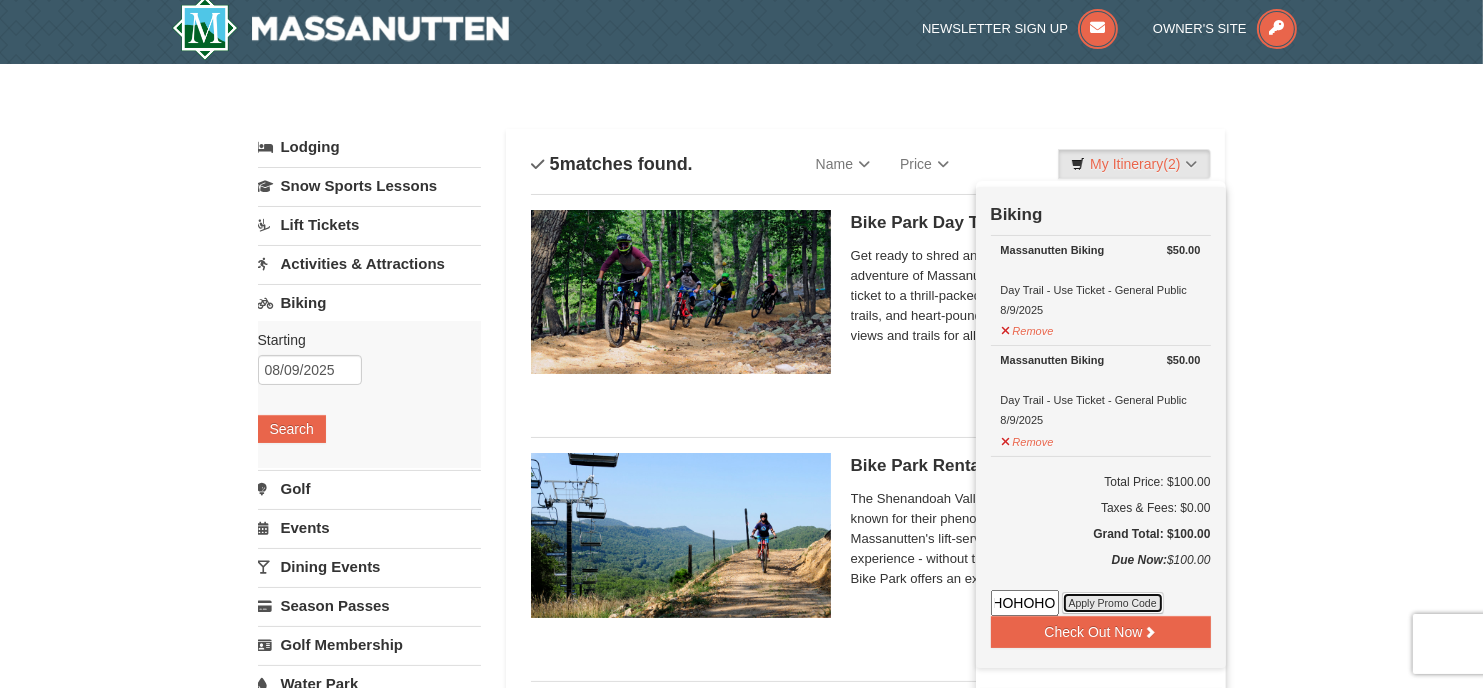click on "Apply Promo Code" at bounding box center [1113, 603] 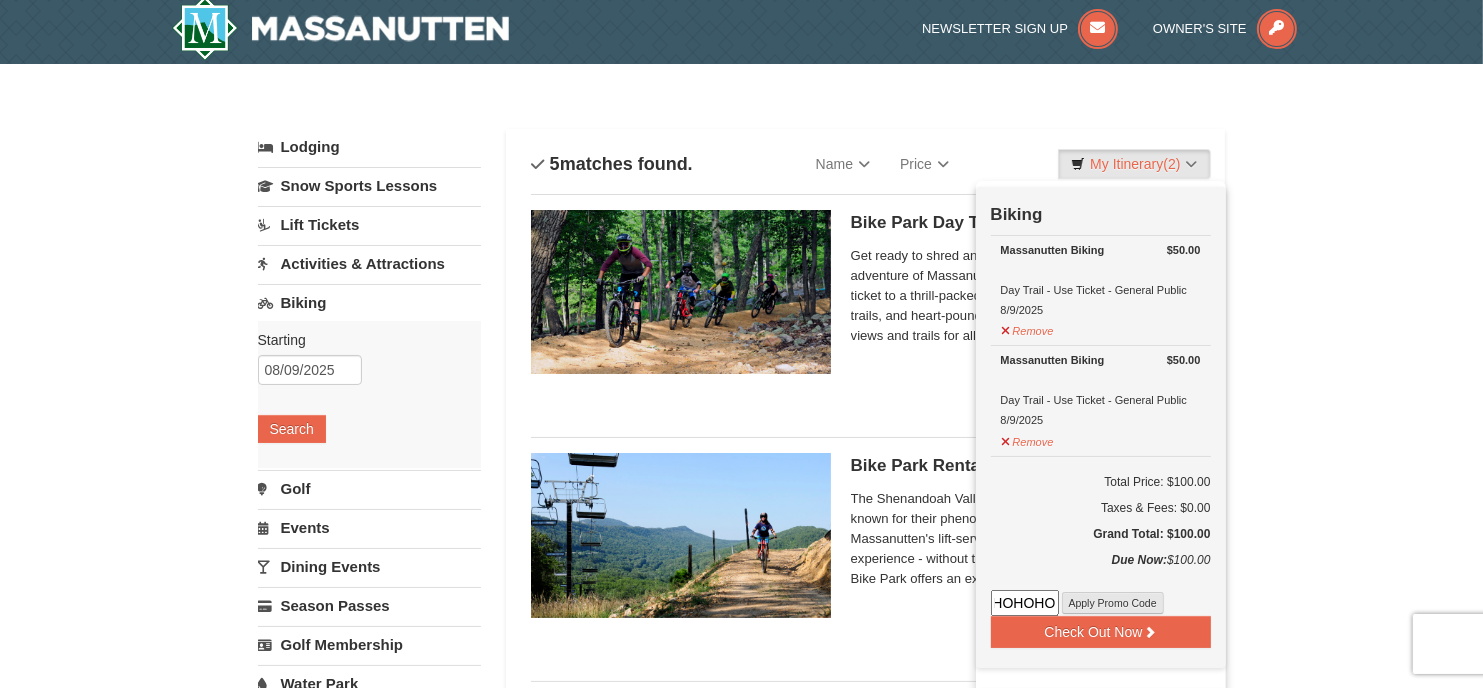 scroll, scrollTop: 0, scrollLeft: 0, axis: both 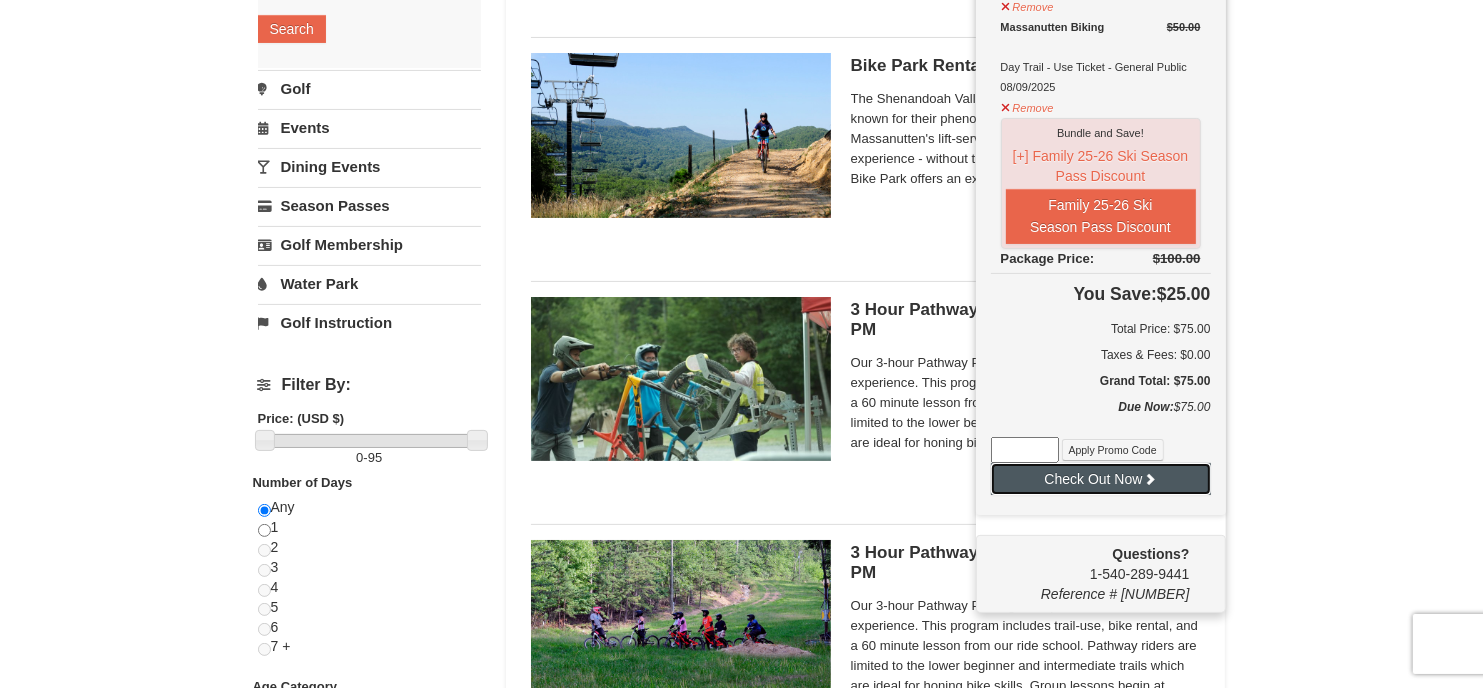 click on "Check Out Now" at bounding box center (1101, 479) 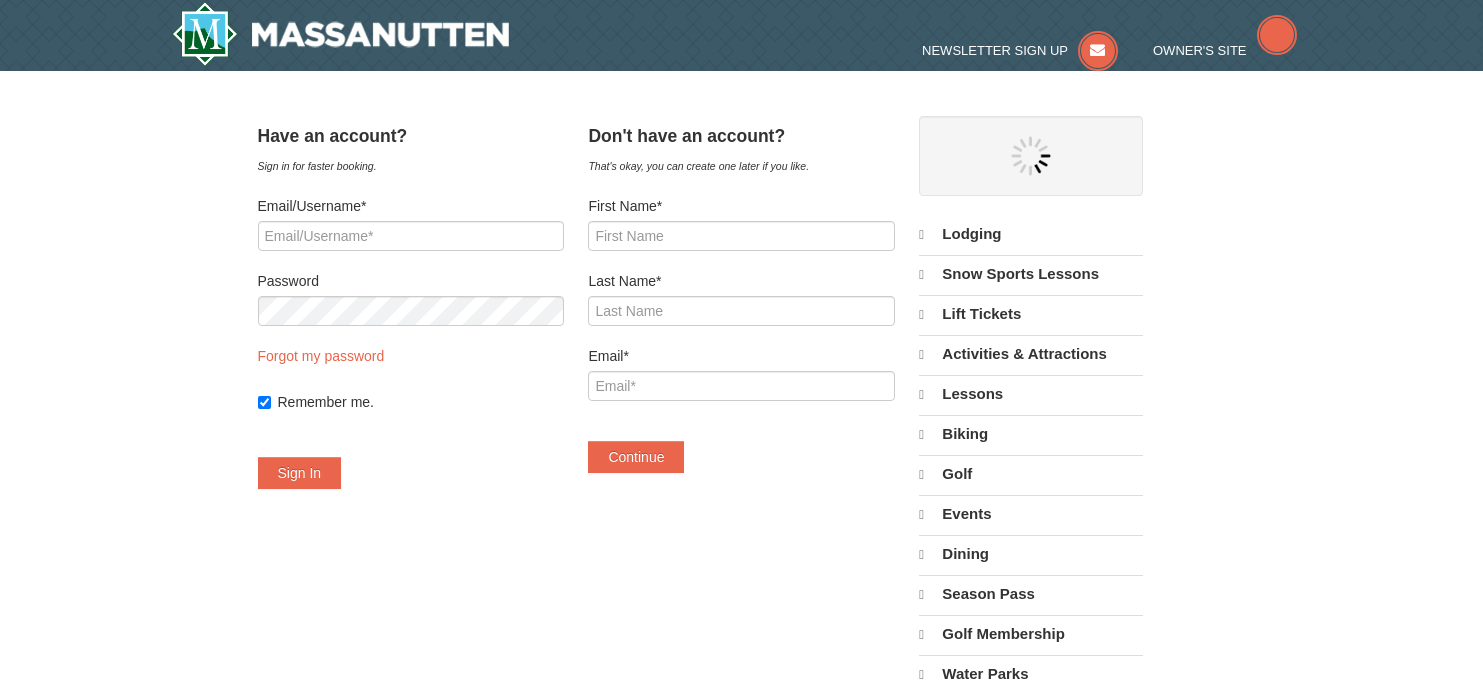 scroll, scrollTop: 0, scrollLeft: 0, axis: both 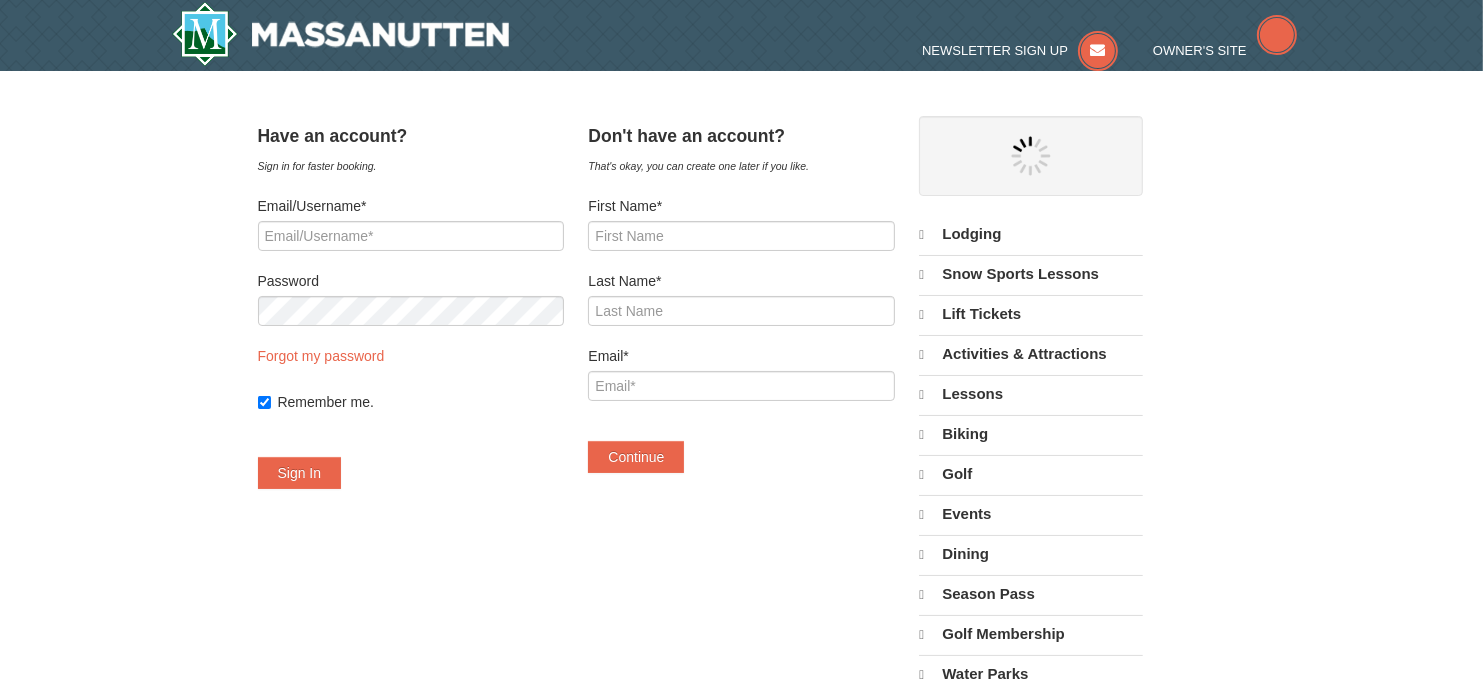 select on "8" 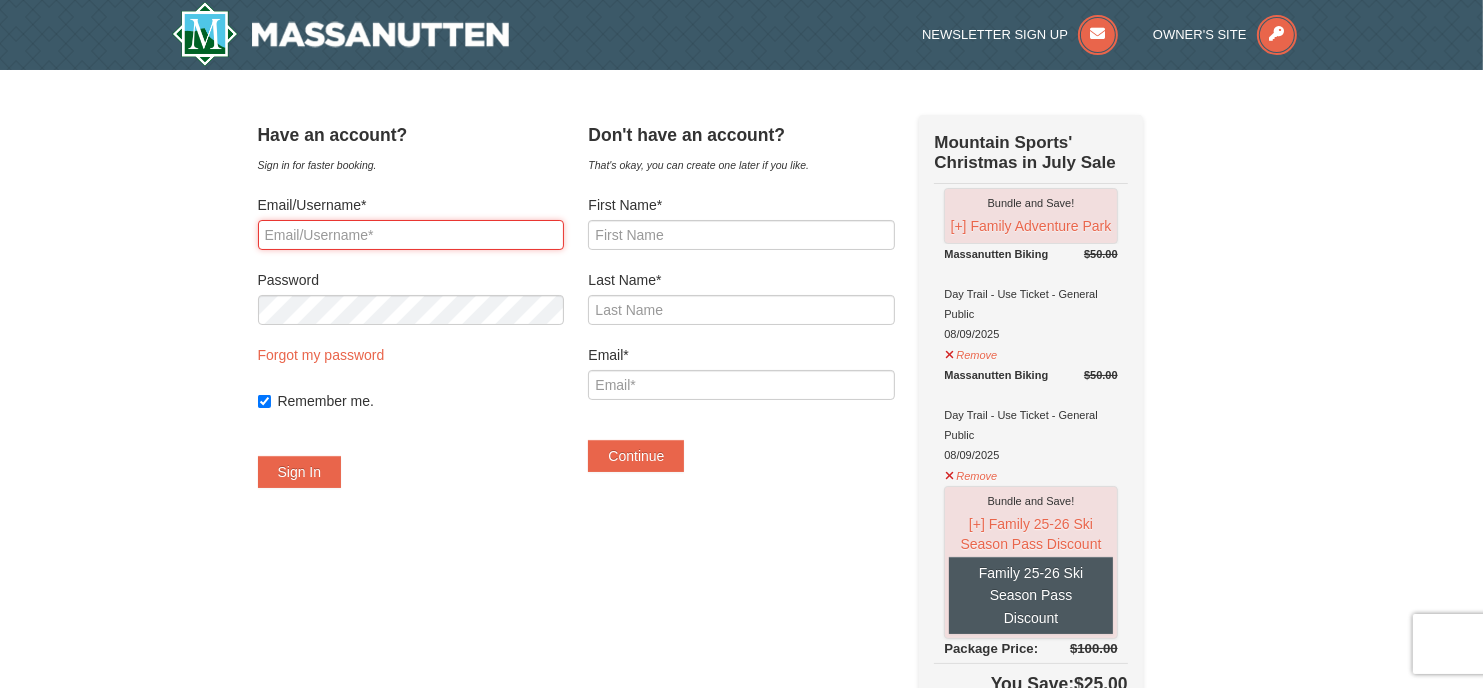 type on "rrdecker@gmail.com" 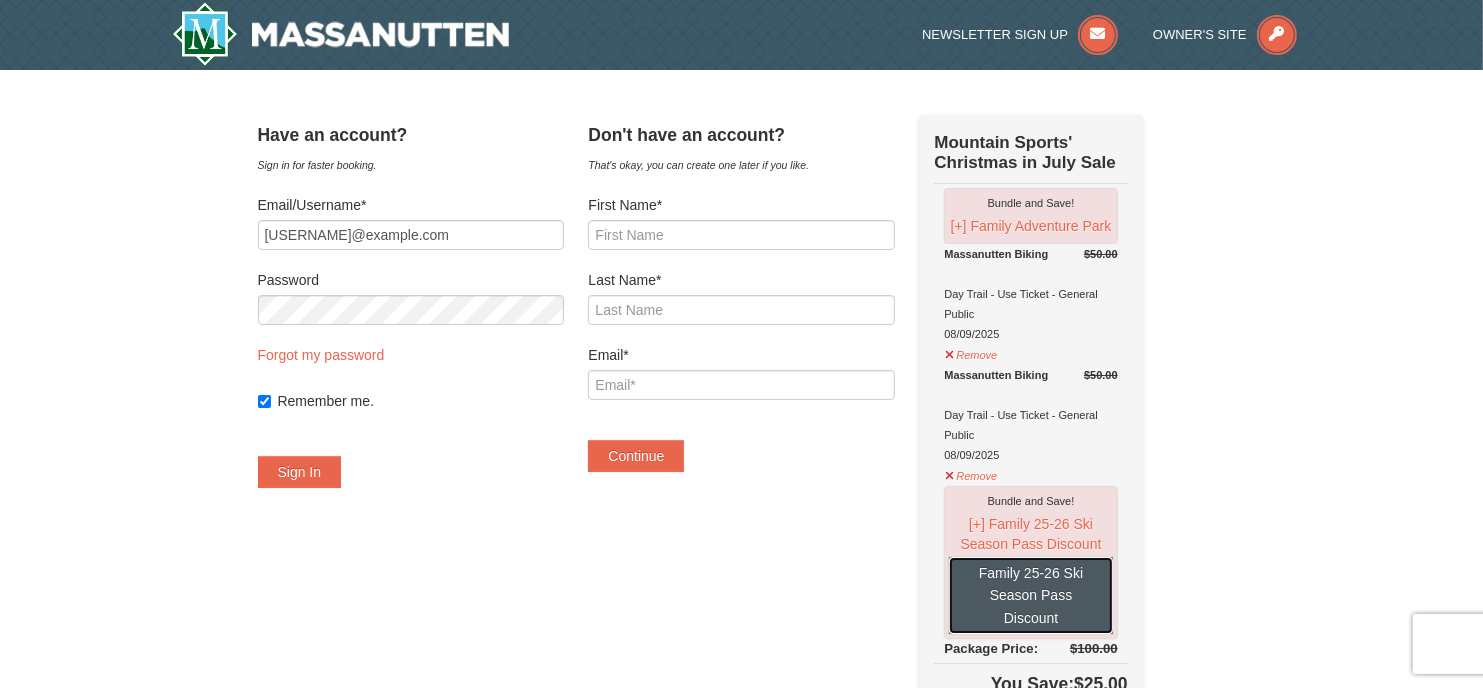 click on "Family 25-26 Ski Season Pass Discount" at bounding box center (1030, 595) 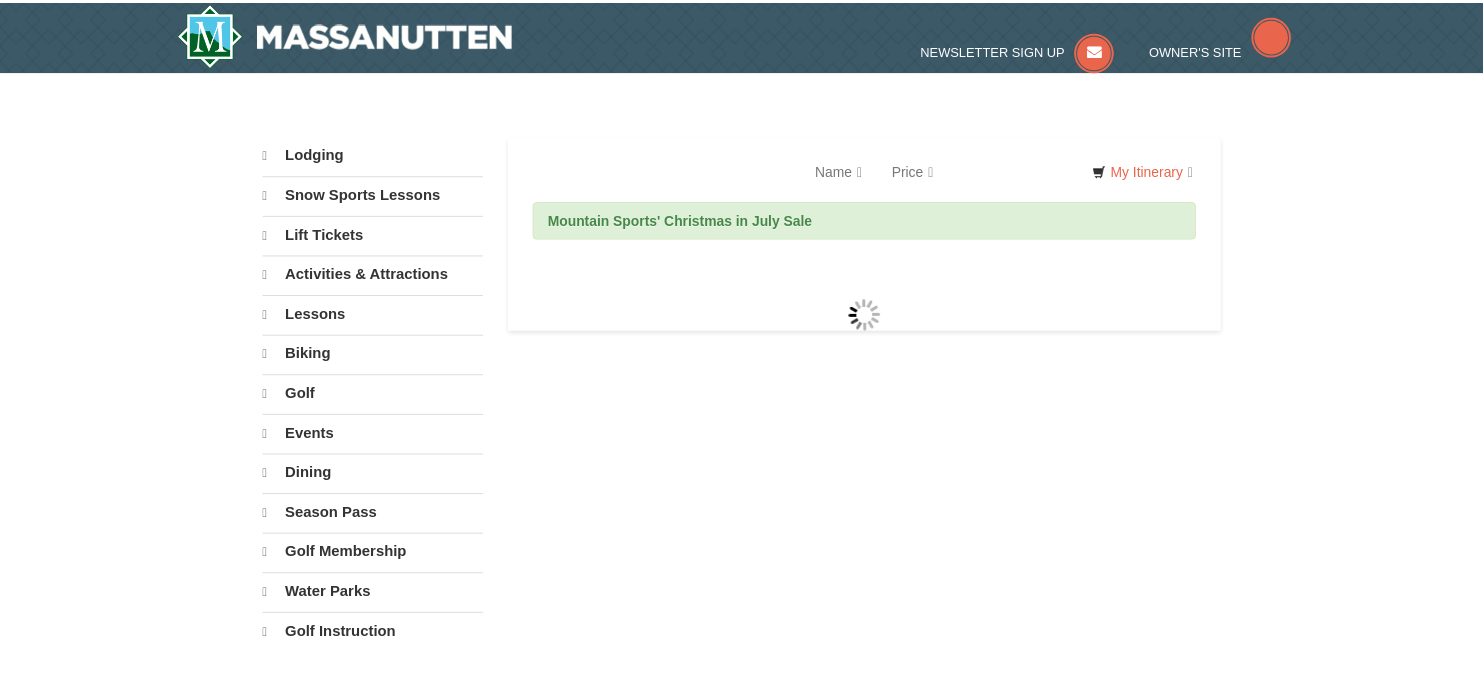scroll, scrollTop: 0, scrollLeft: 0, axis: both 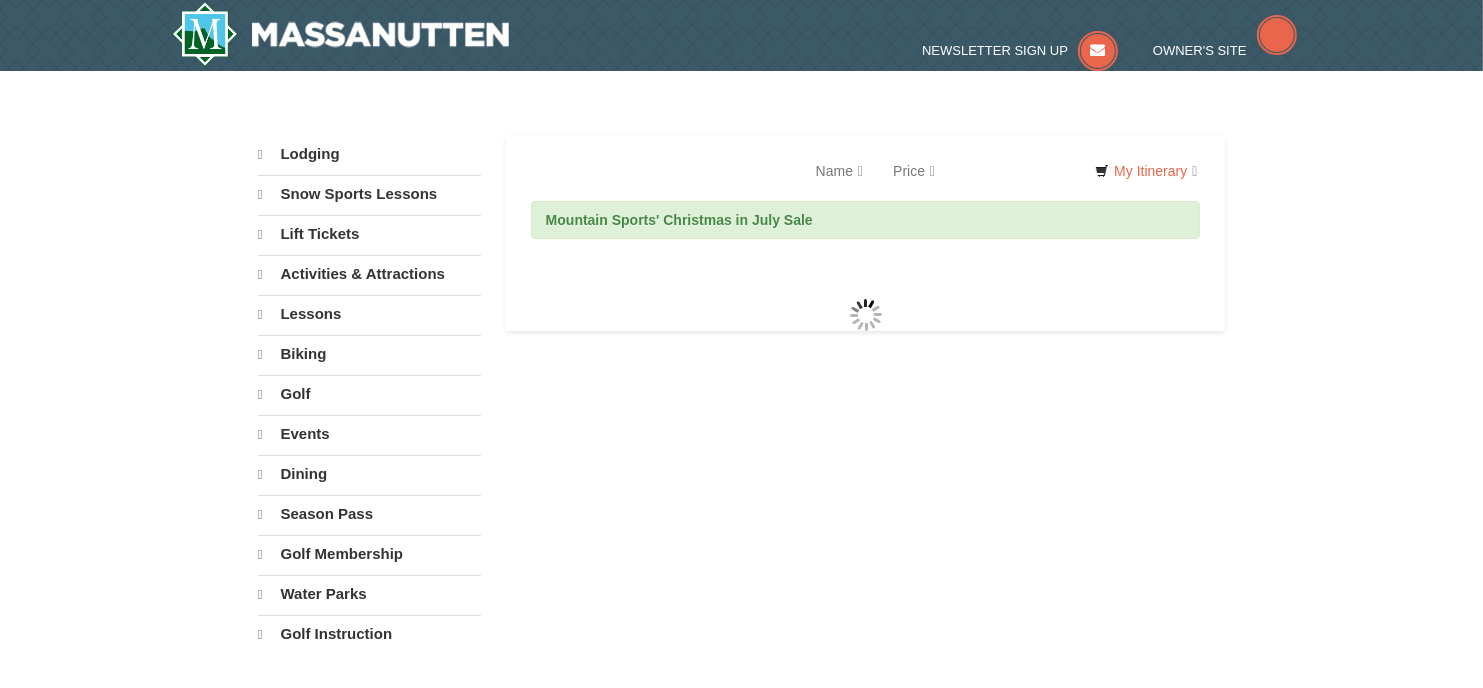 select on "8" 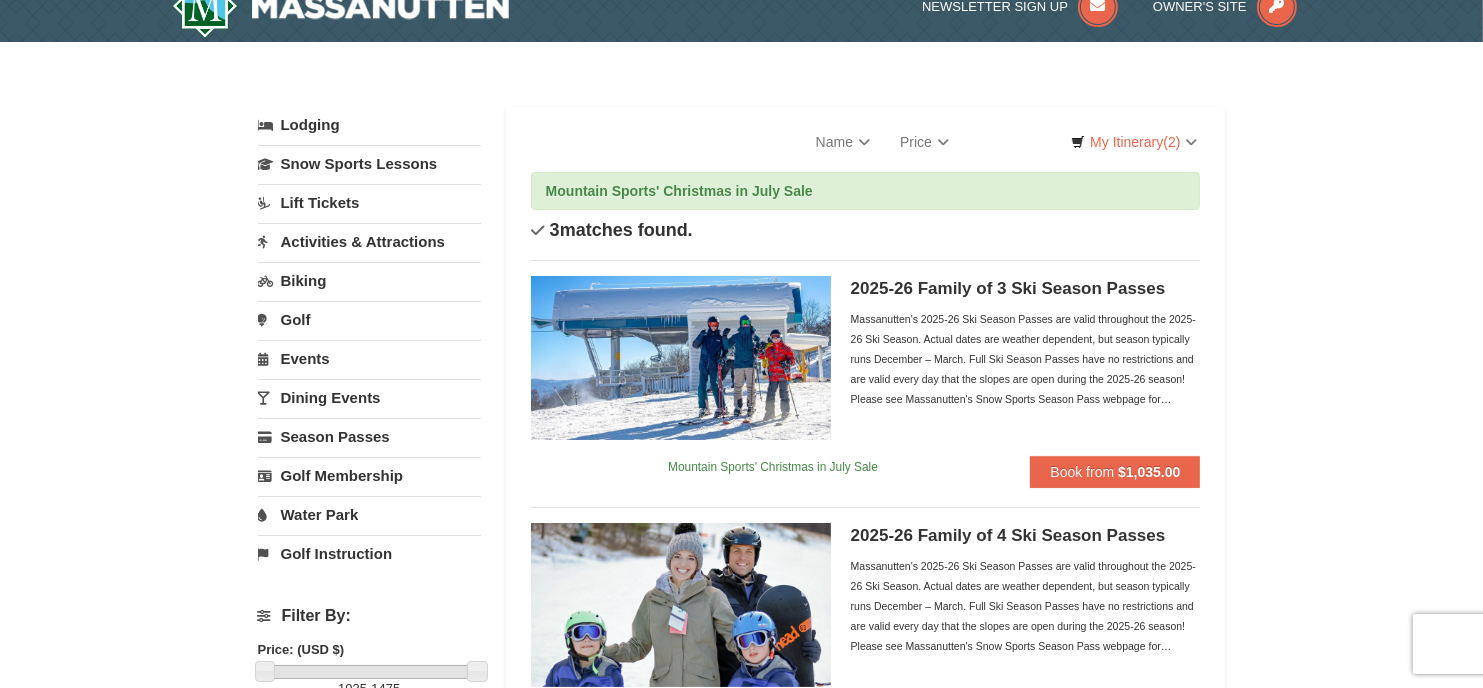 scroll, scrollTop: 0, scrollLeft: 0, axis: both 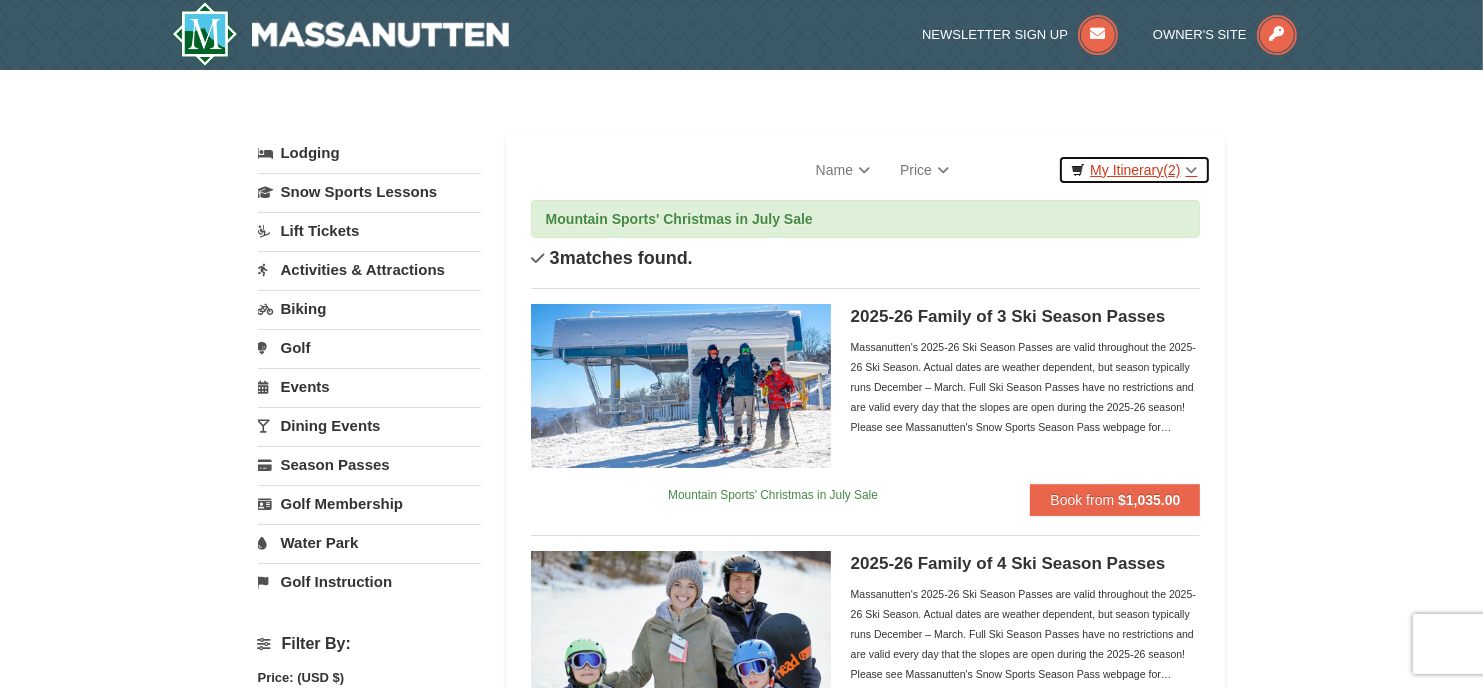 click on "My Itinerary (2)" at bounding box center (1134, 170) 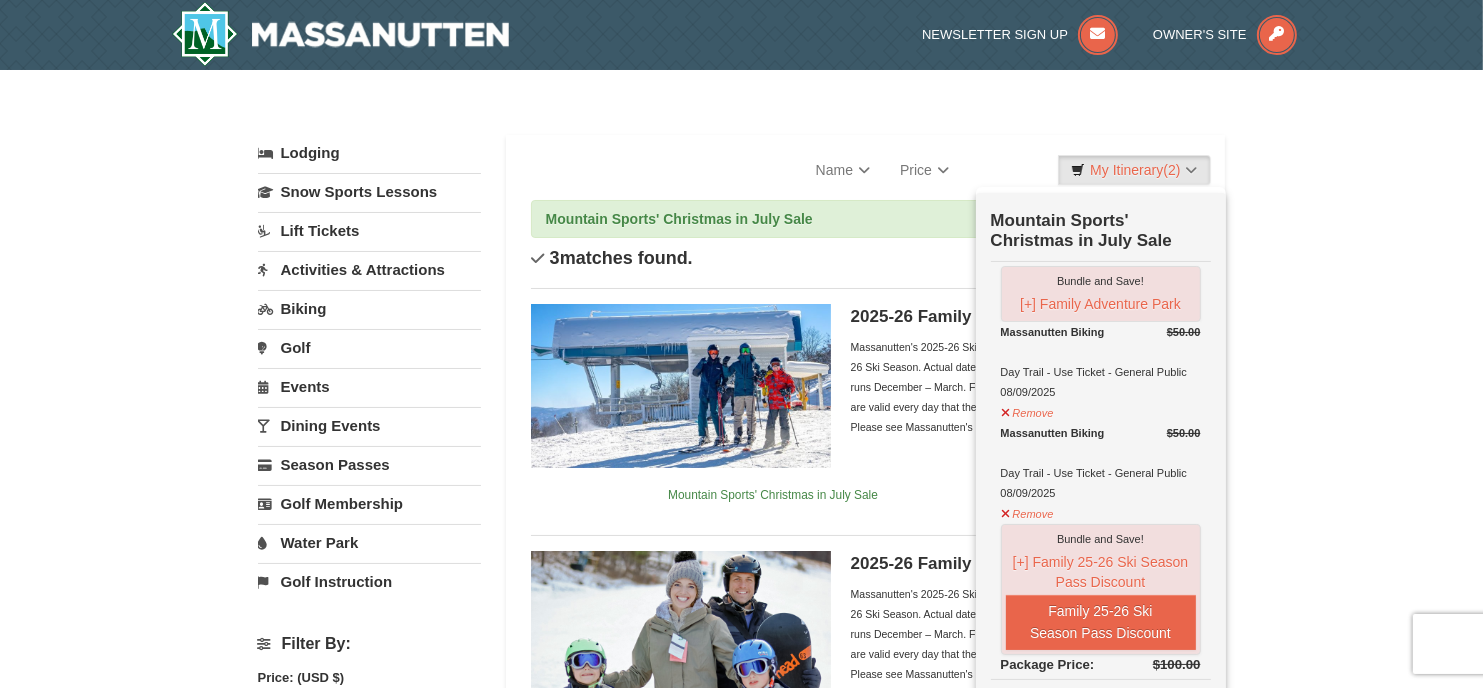click on "×
Categories
Filter
My Itinerary (2)
Check Out Now
Mountain Sports' Christmas in July Sale
Bundle and Save!" at bounding box center (741, 577) 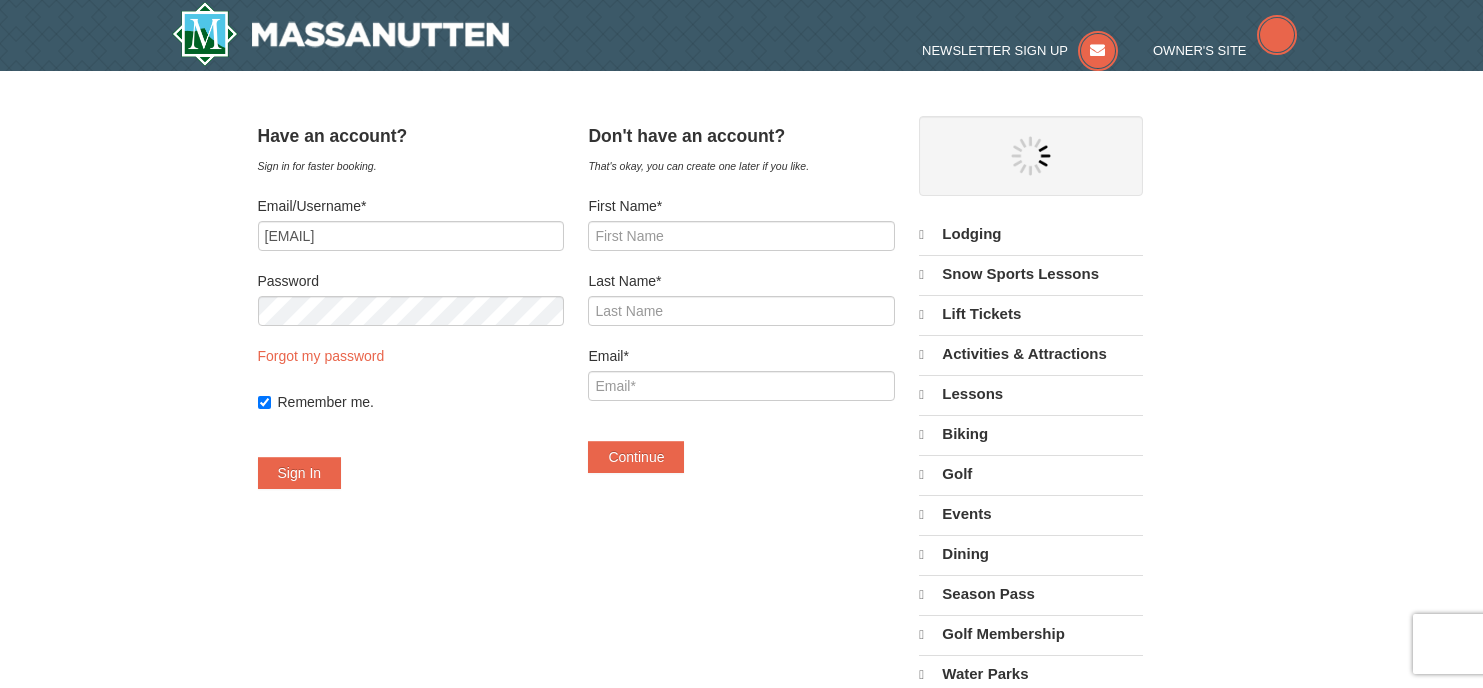scroll, scrollTop: 0, scrollLeft: 0, axis: both 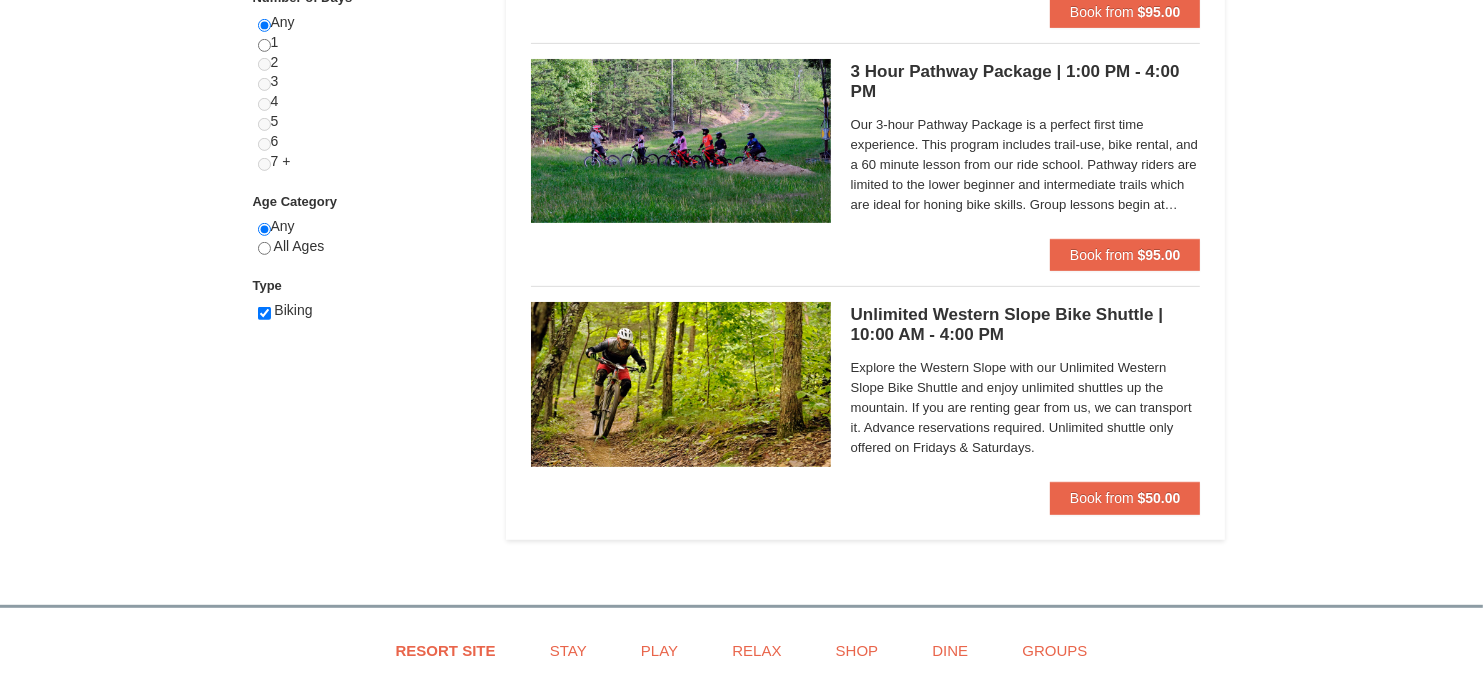 select on "8" 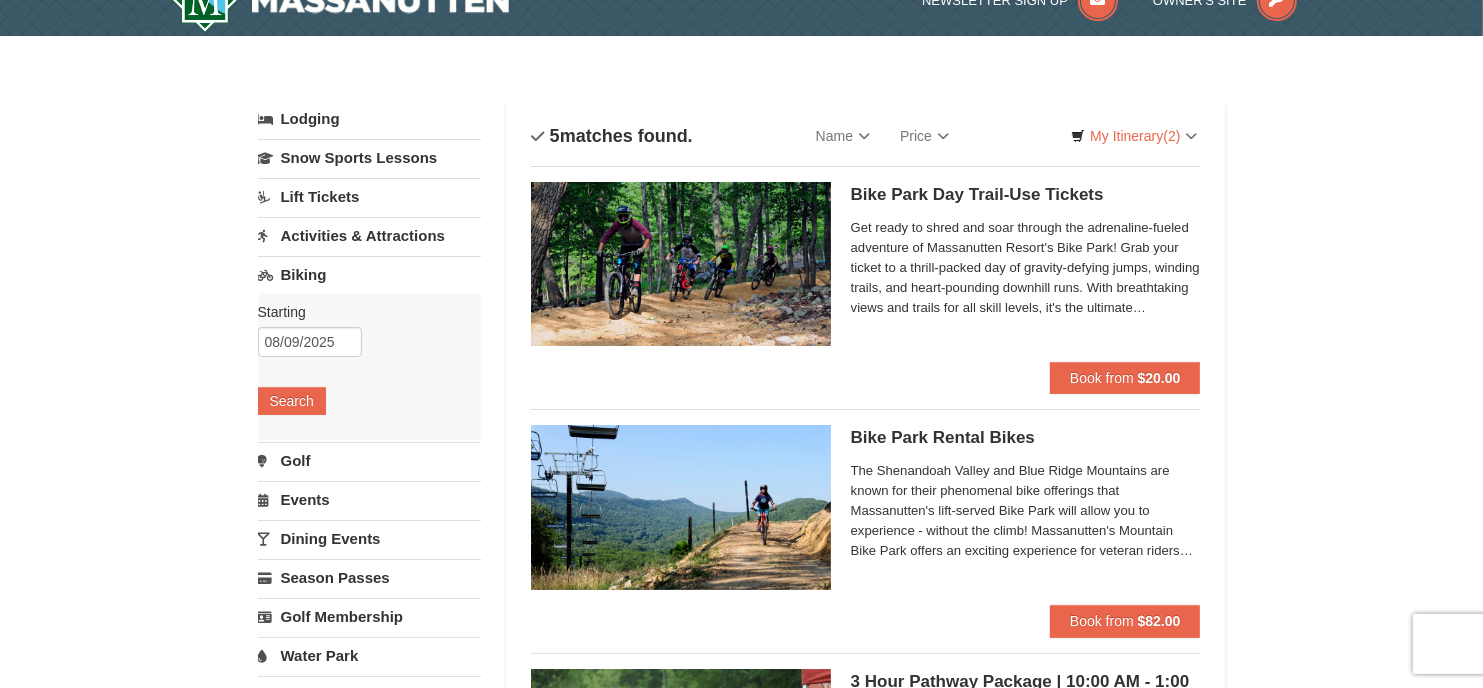scroll, scrollTop: 32, scrollLeft: 0, axis: vertical 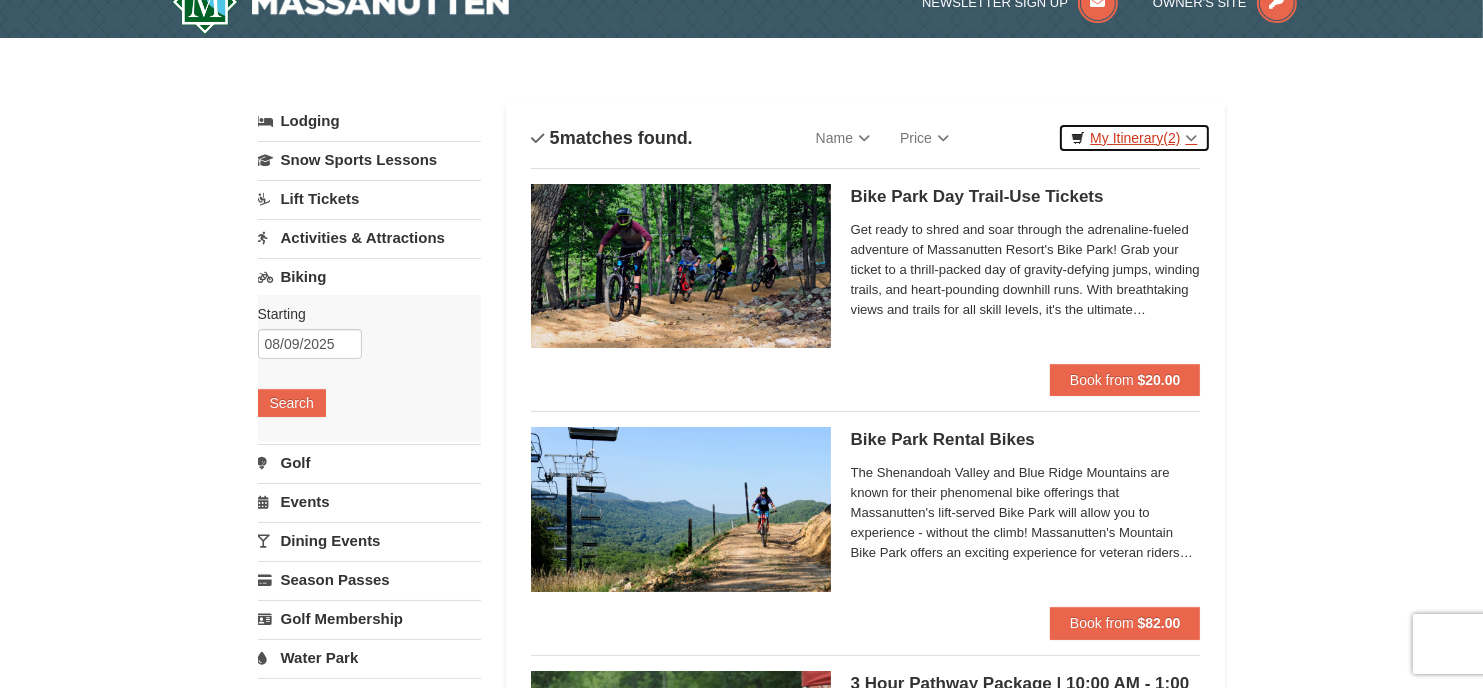 click on "My Itinerary (2)" at bounding box center [1134, 138] 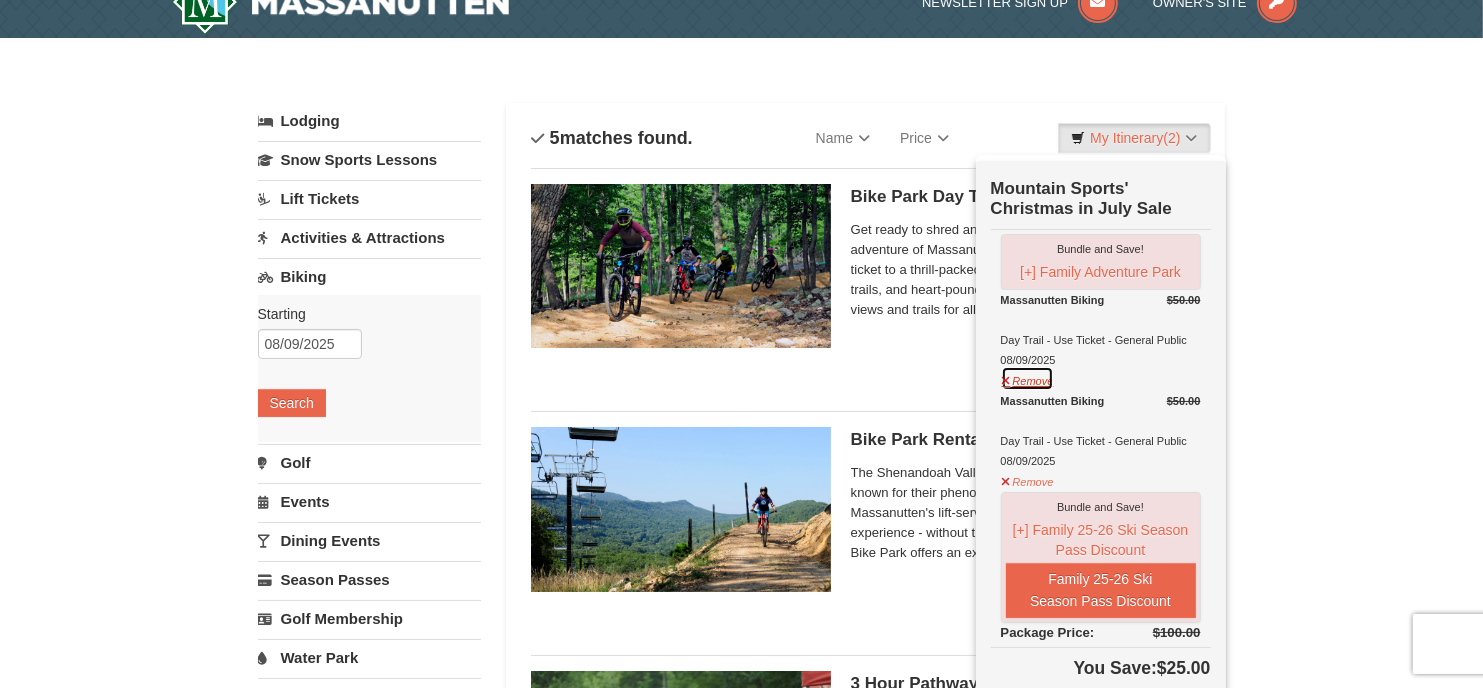 click on "Remove" at bounding box center (1028, 378) 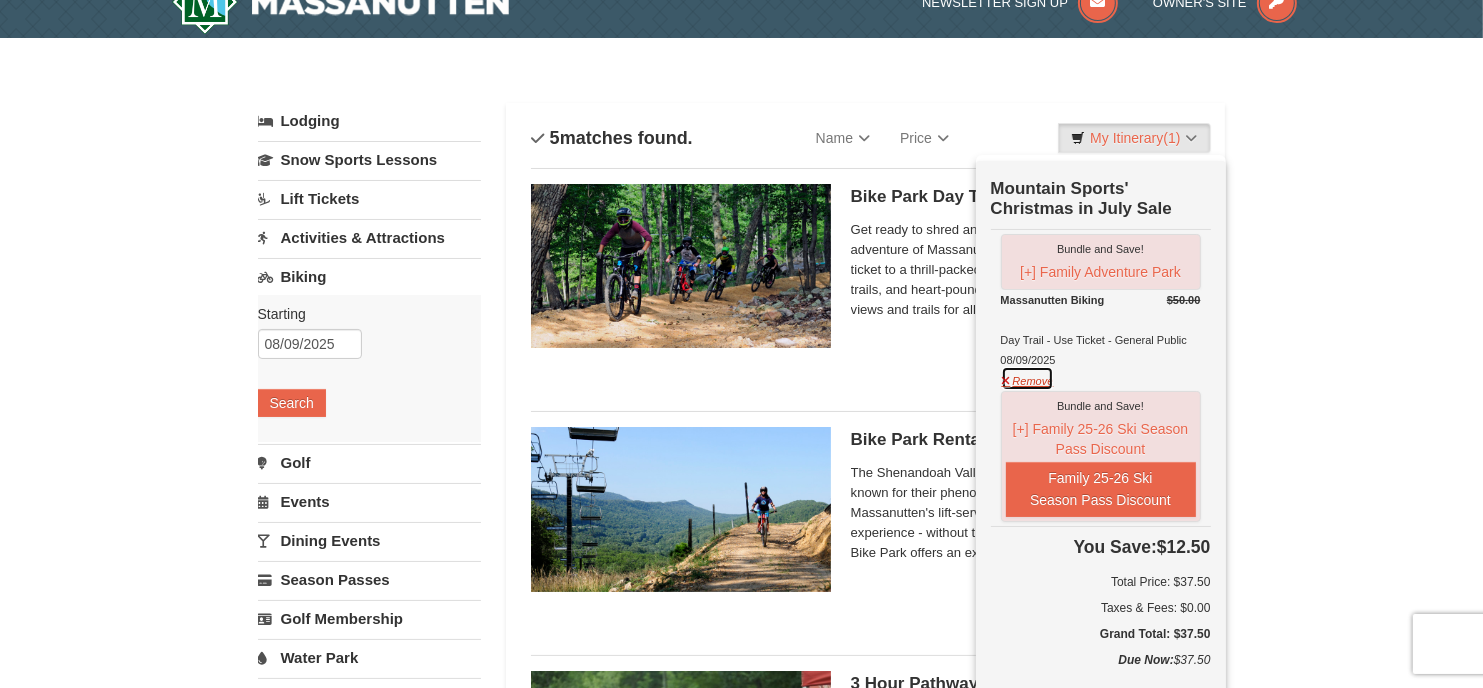 click on "Remove" at bounding box center (1028, 378) 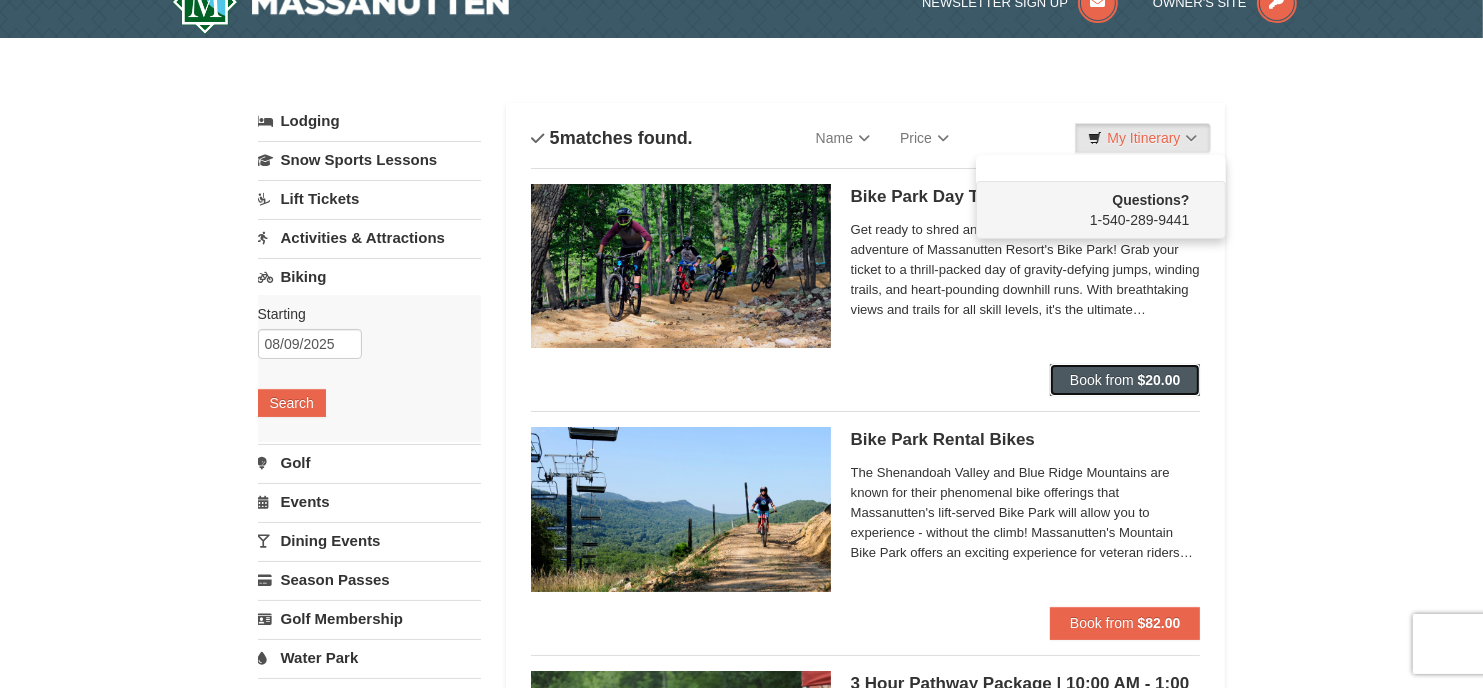 click on "Book from" at bounding box center [1102, 380] 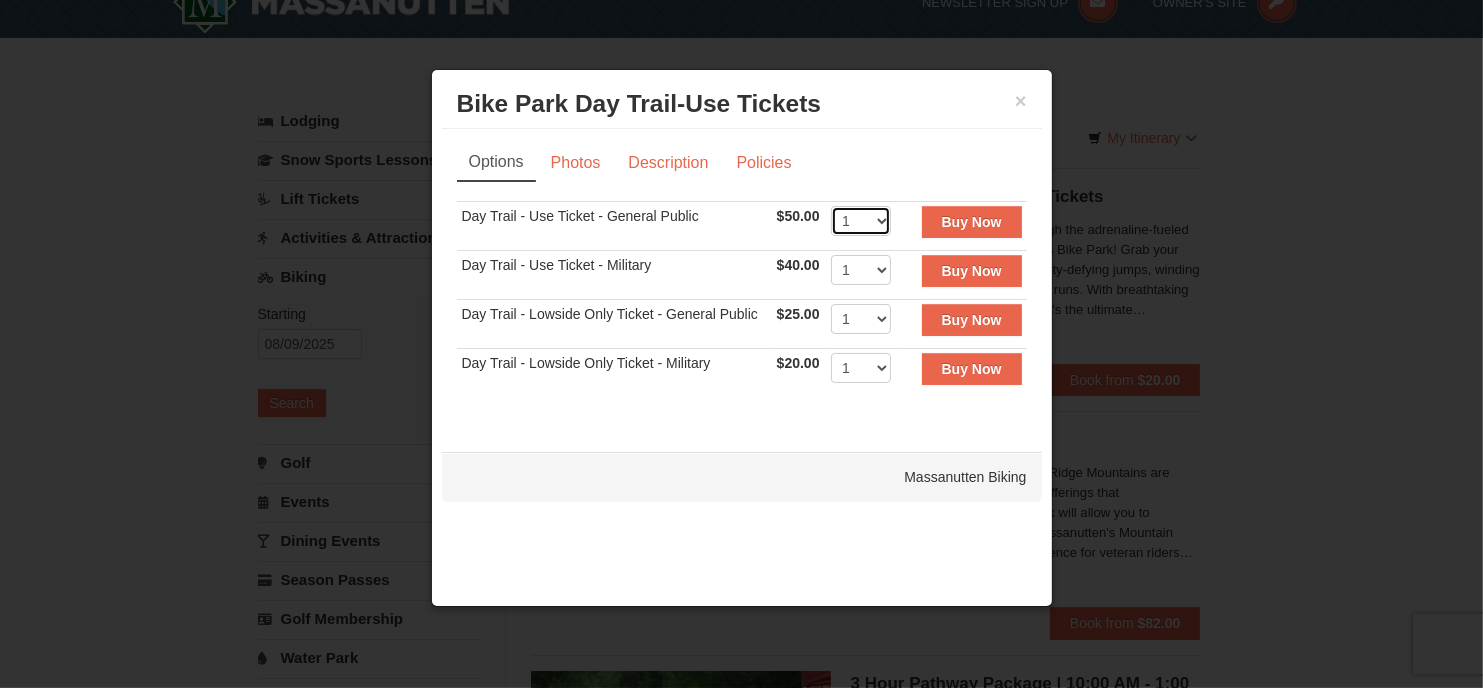 click on "1
2
3
4
5
6
7
8
9
10
11
12
13
14
15
16
17
18
19
20
21 22" at bounding box center [861, 221] 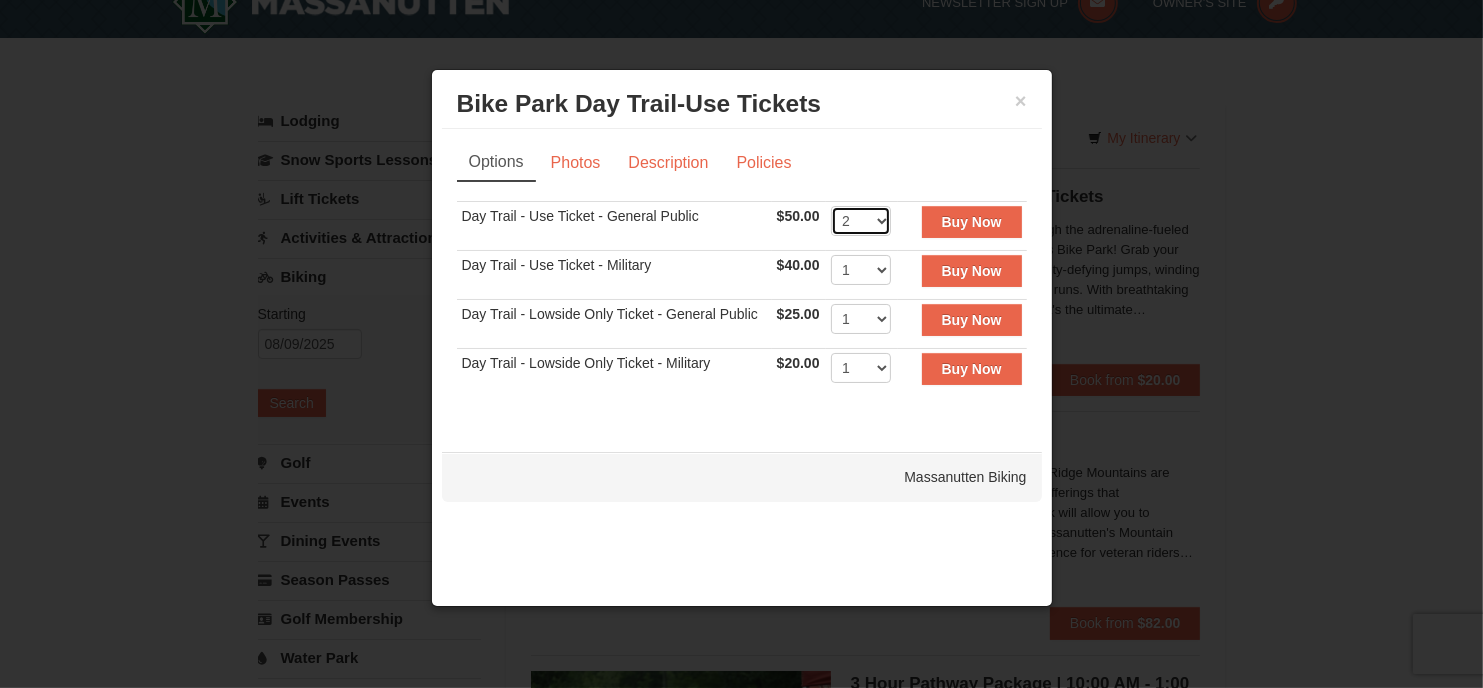 click on "1
2
3
4
5
6
7
8
9
10
11
12
13
14
15
16
17
18
19
20
21 22" at bounding box center (861, 221) 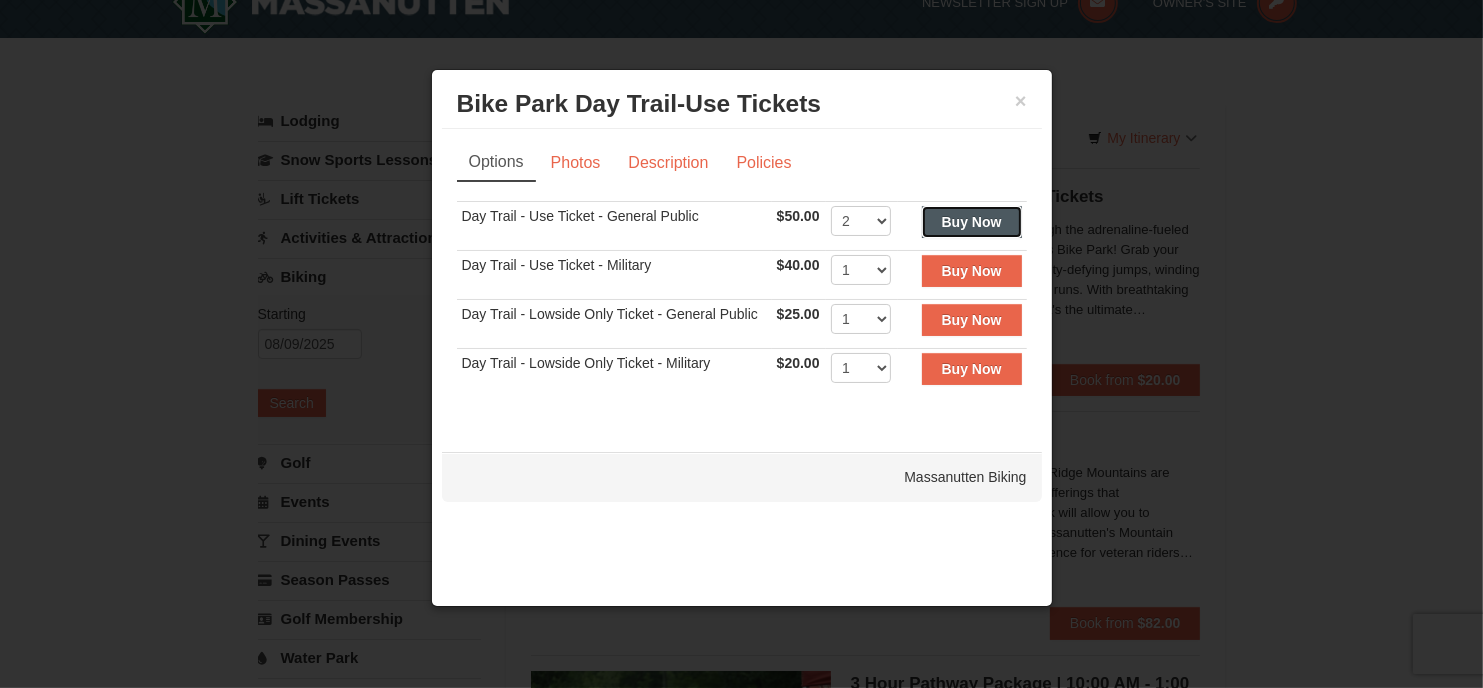 click on "Buy Now" at bounding box center [972, 222] 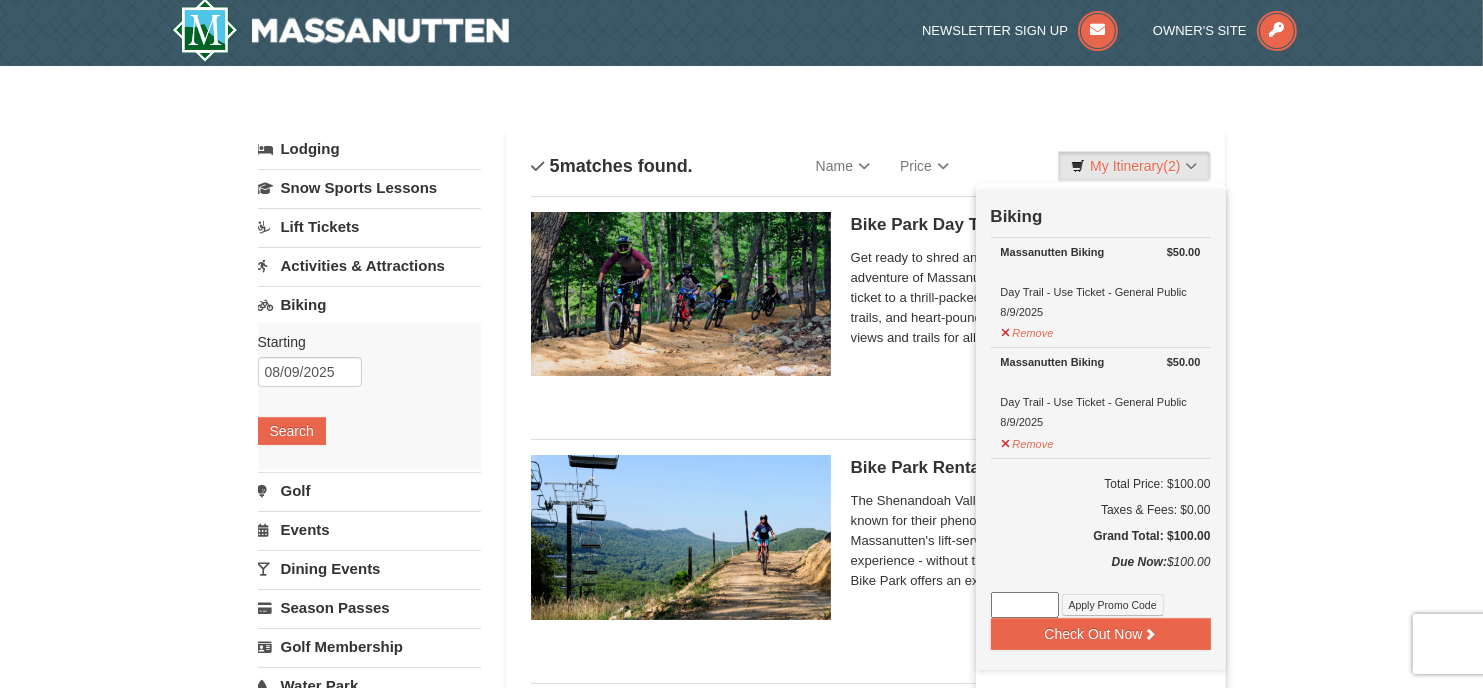 scroll, scrollTop: 6, scrollLeft: 0, axis: vertical 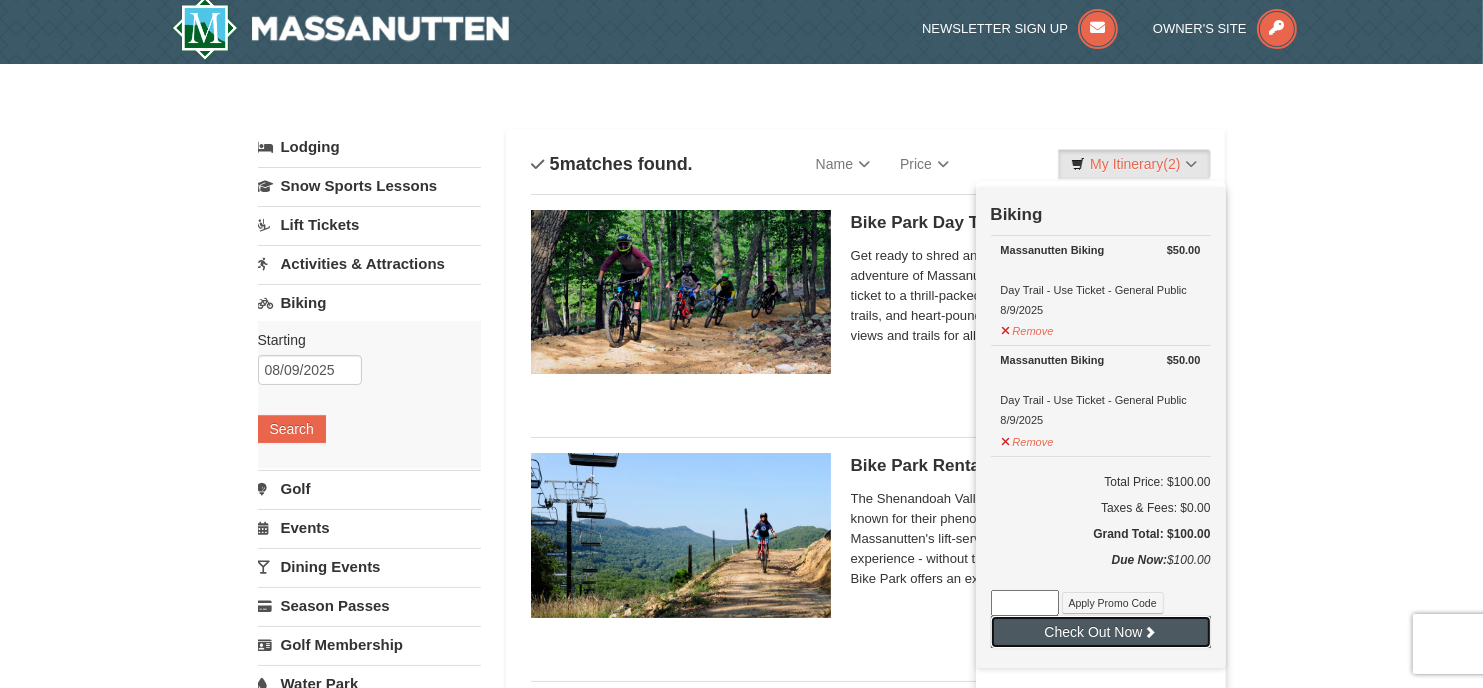 click on "Check Out Now" at bounding box center [1101, 632] 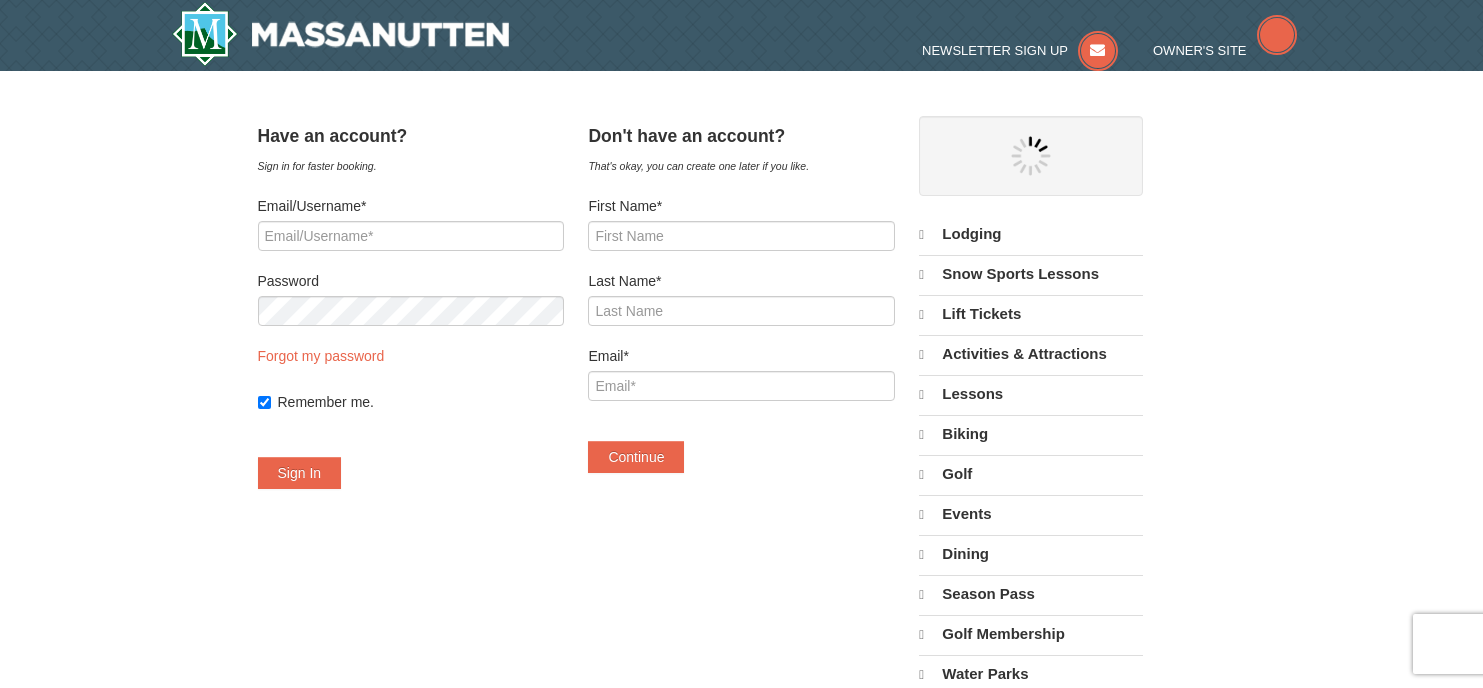 scroll, scrollTop: 0, scrollLeft: 0, axis: both 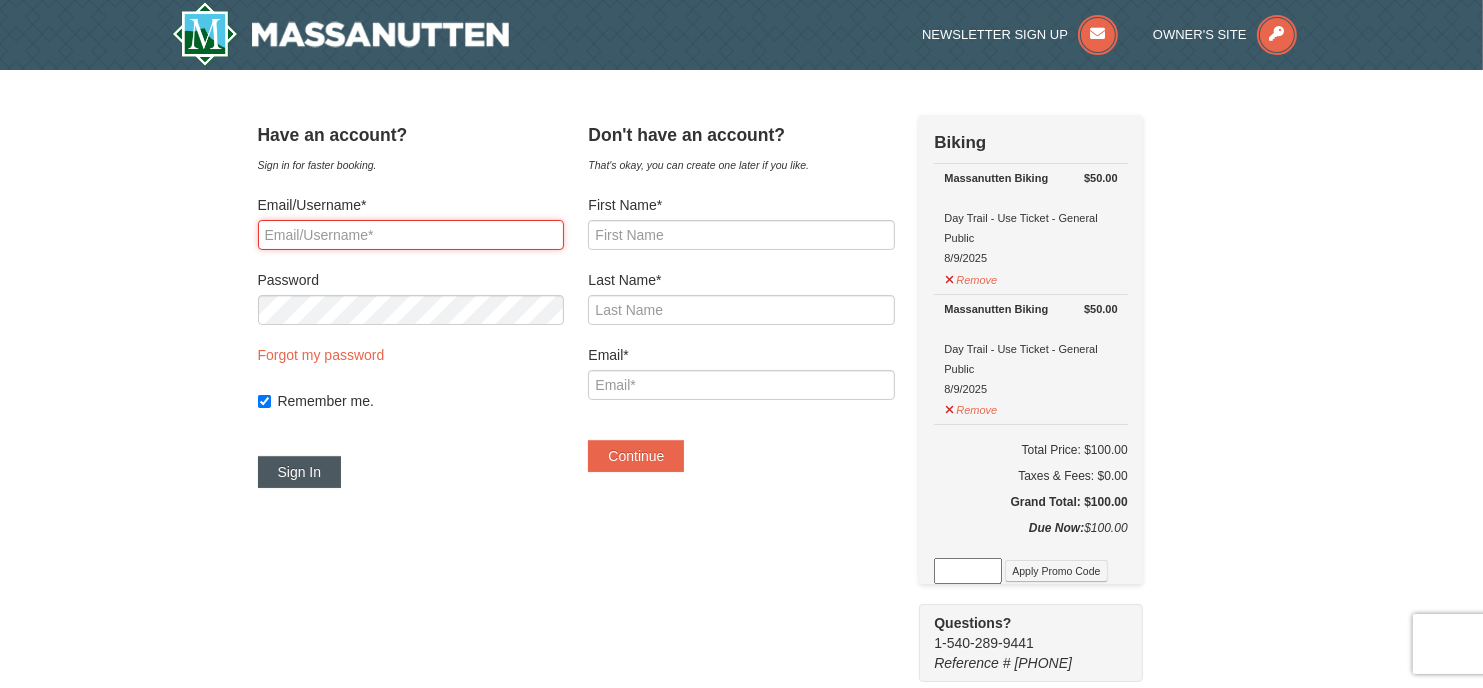 type on "rrdecker@gmail.com" 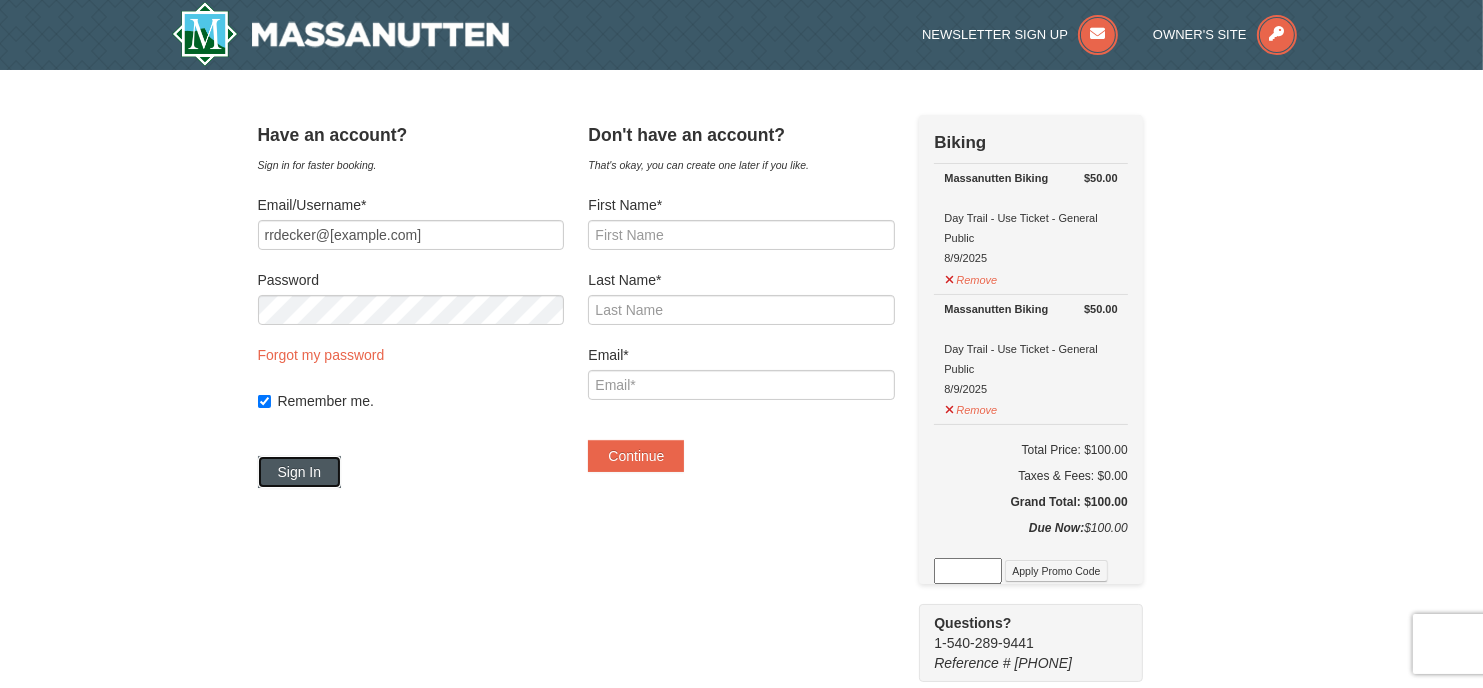 click on "Sign In" at bounding box center (300, 472) 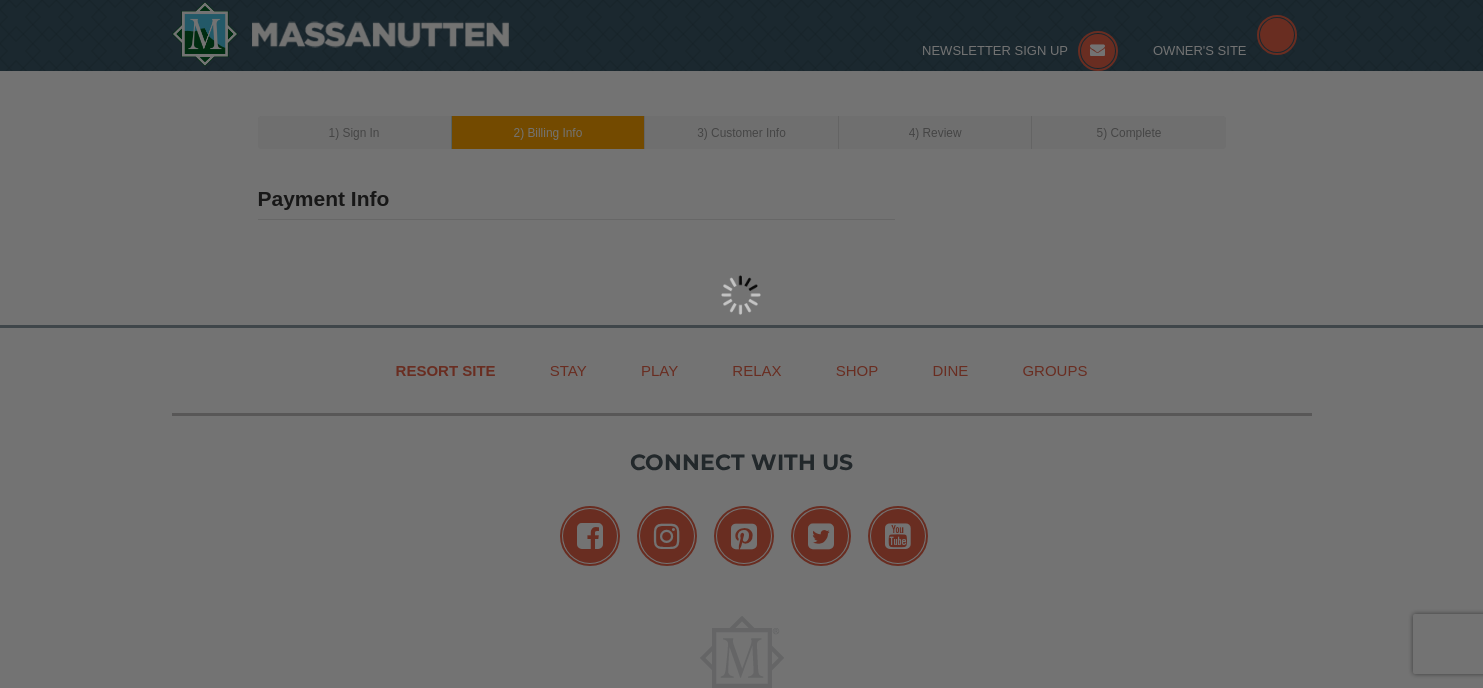 scroll, scrollTop: 0, scrollLeft: 0, axis: both 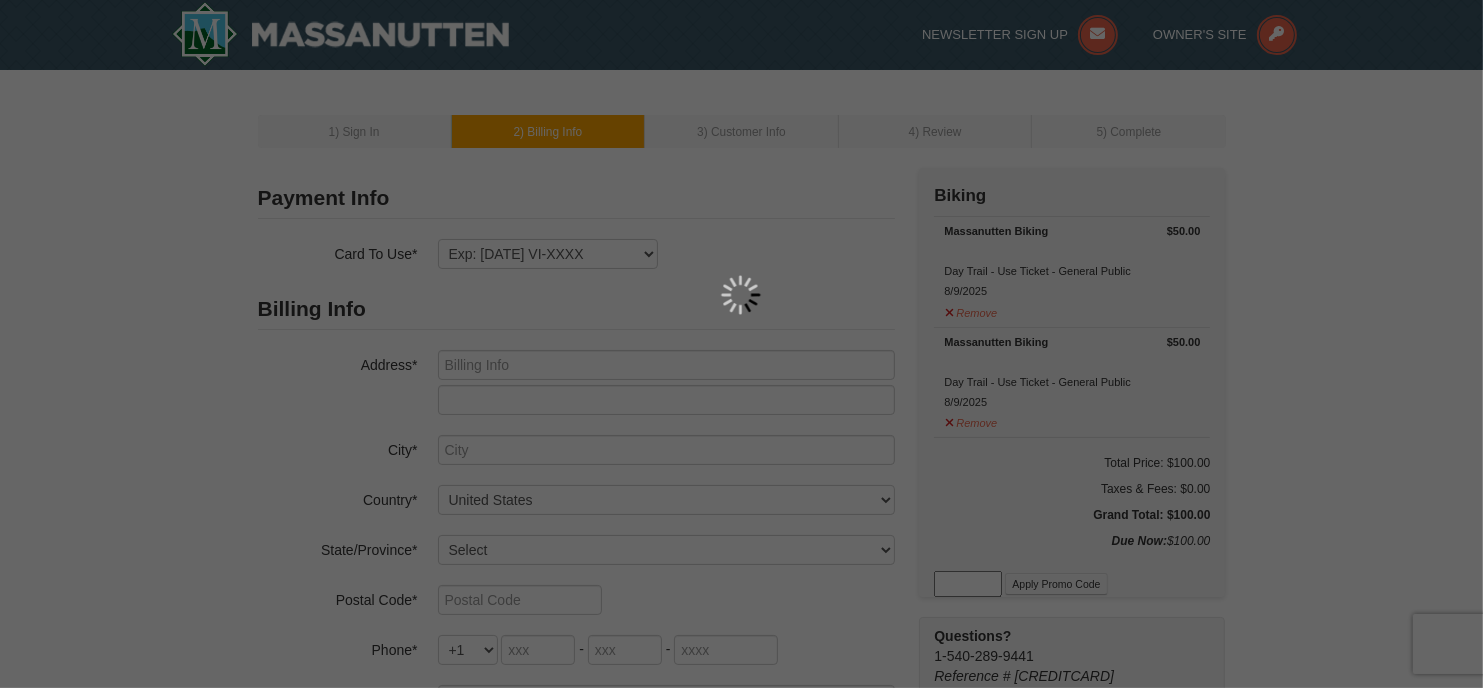 type on "5518 Silver Birch Ln" 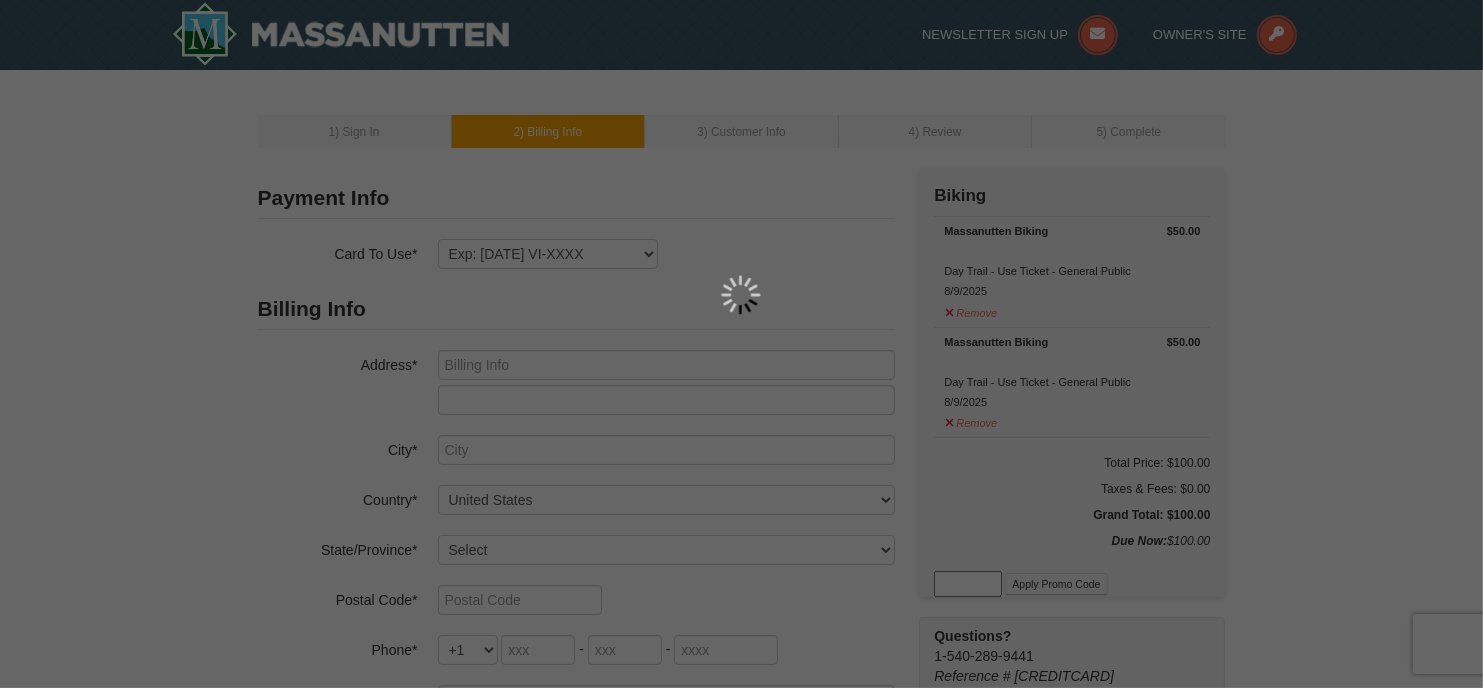 type on "Midlothian" 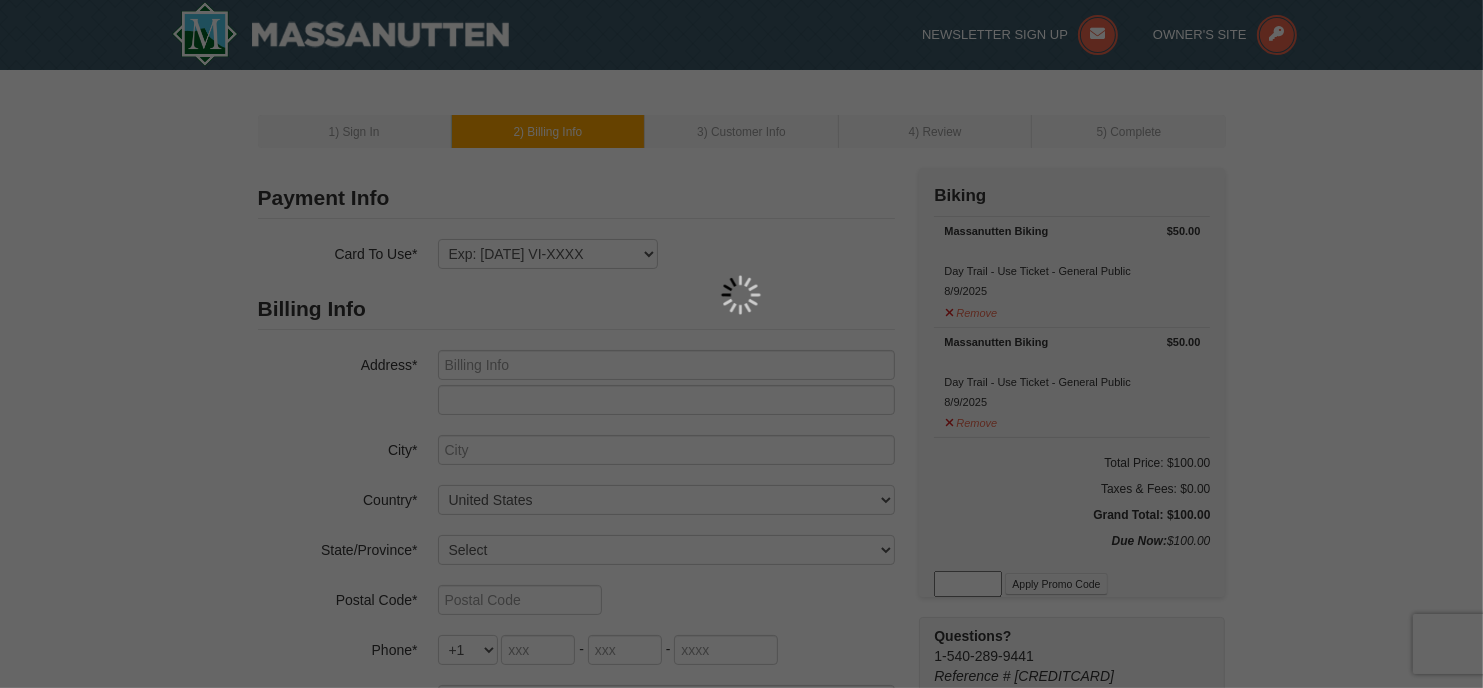 select on "VA" 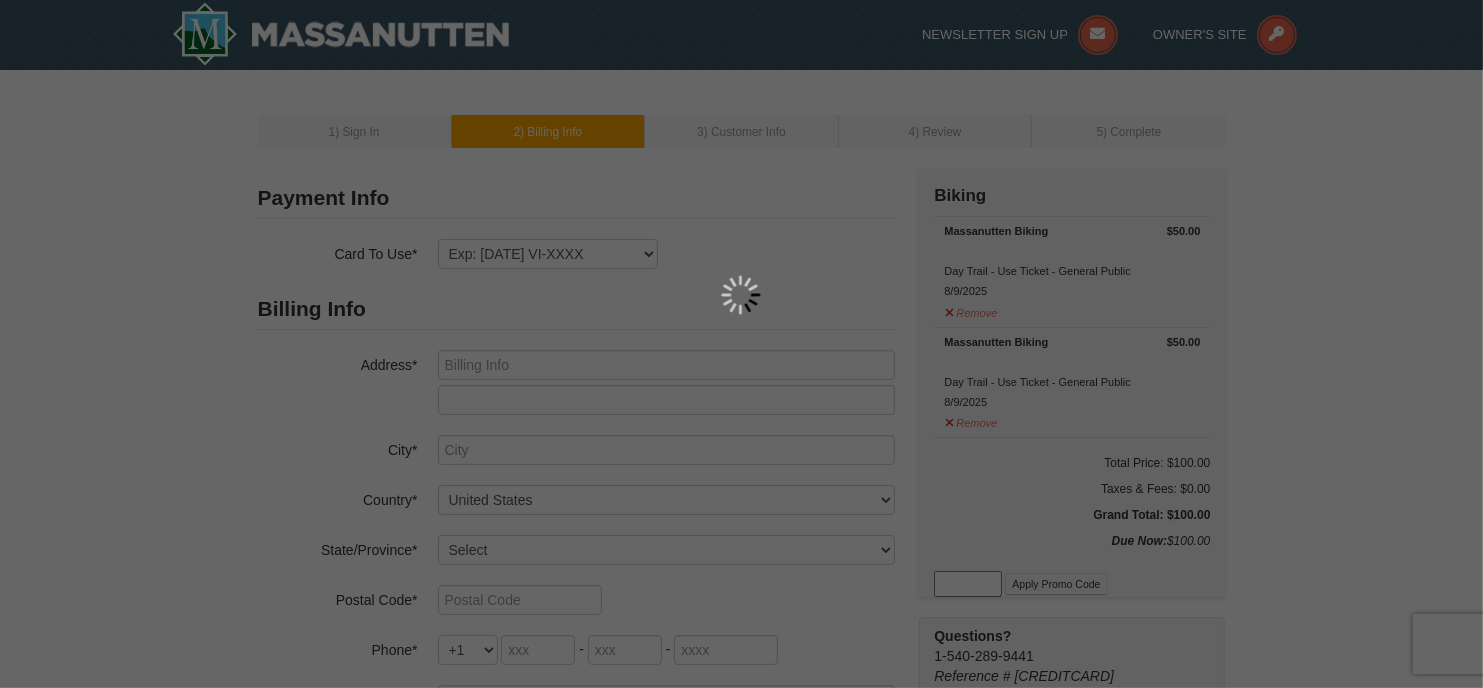 type on "23112" 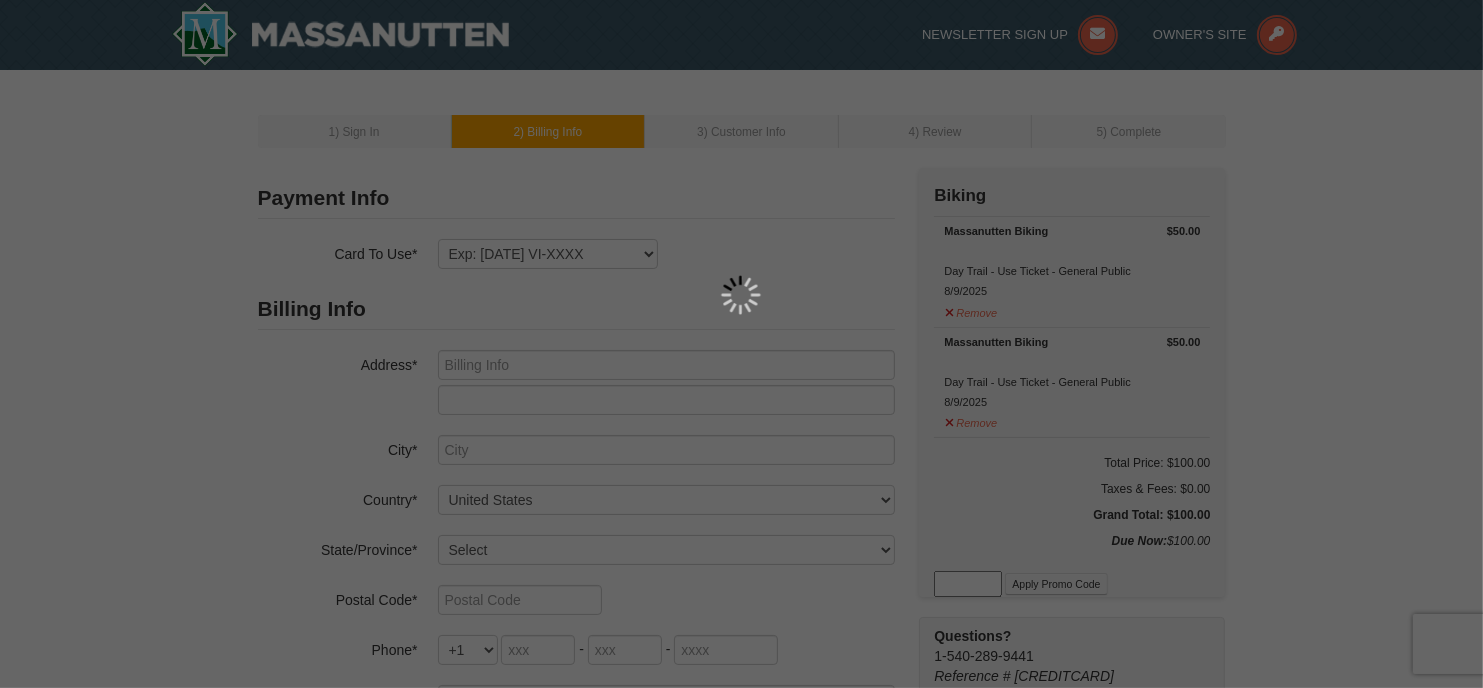type on "540" 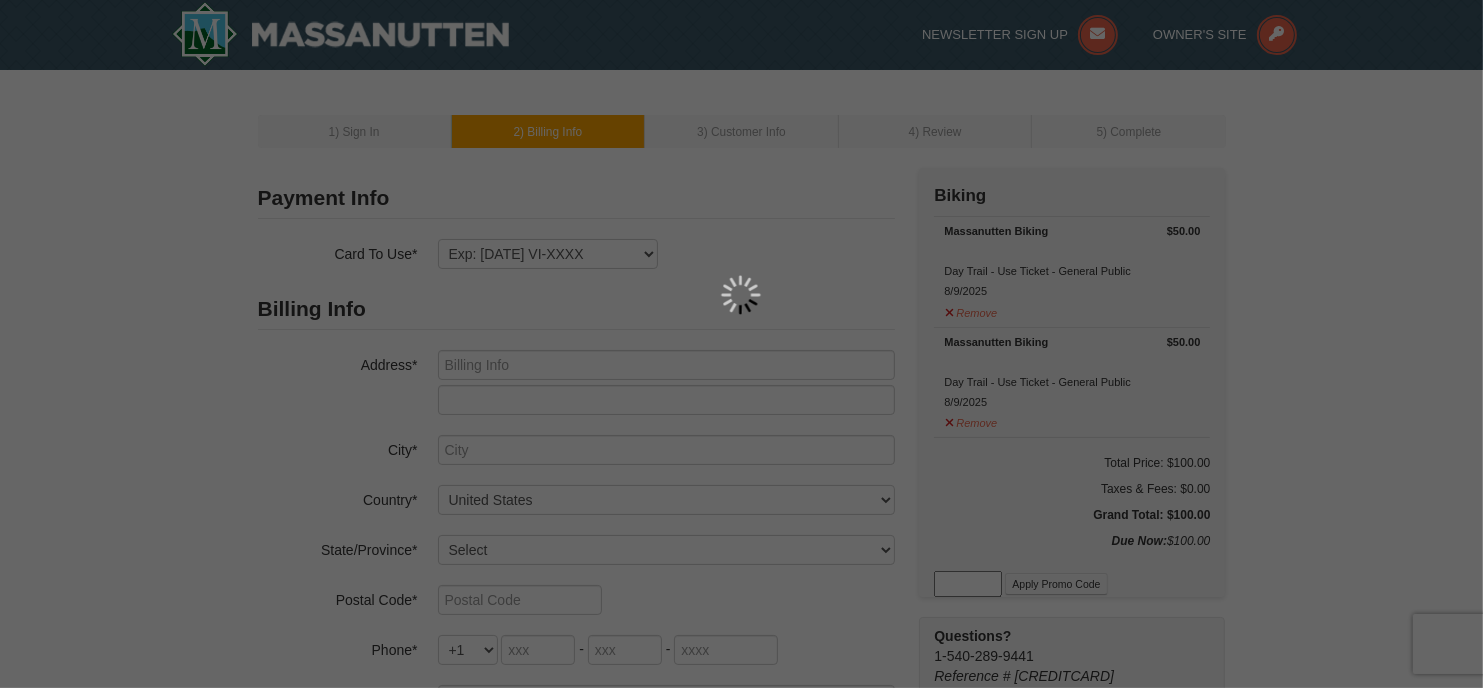 type on "220" 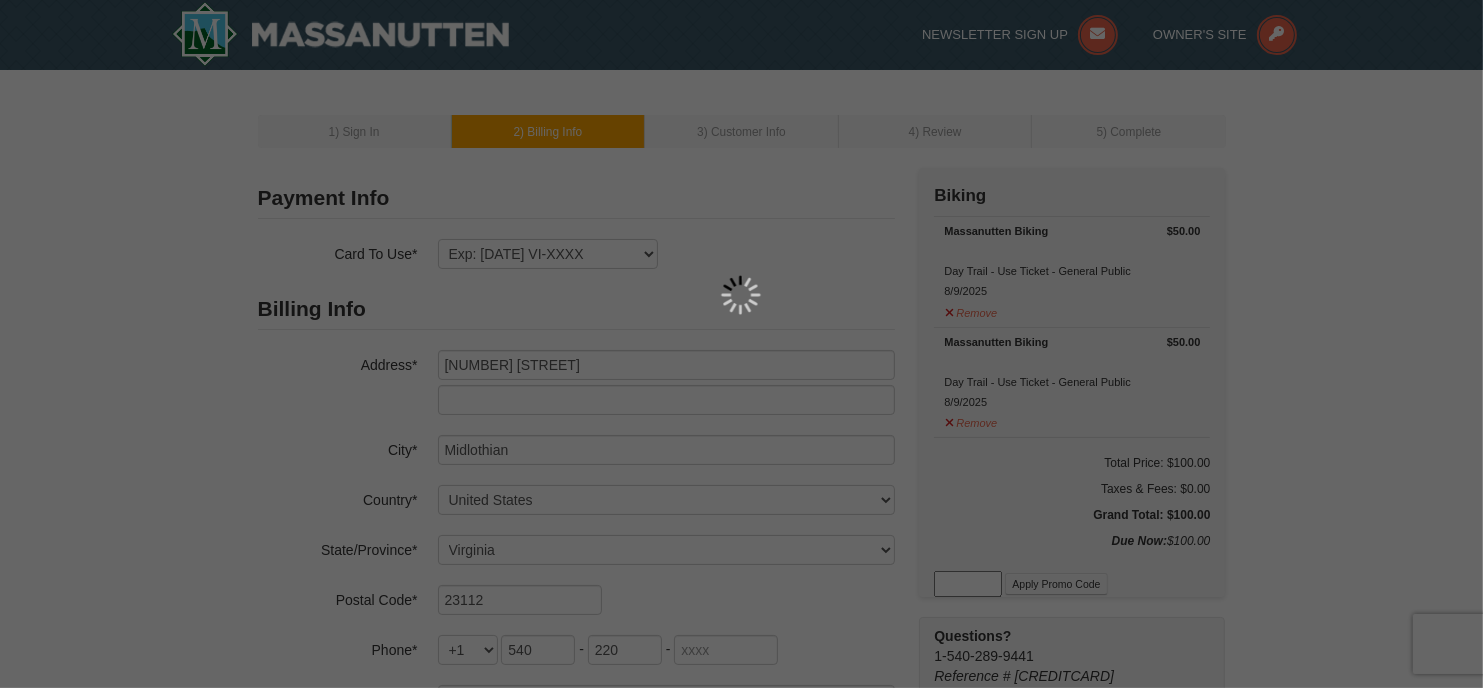 type on "6892" 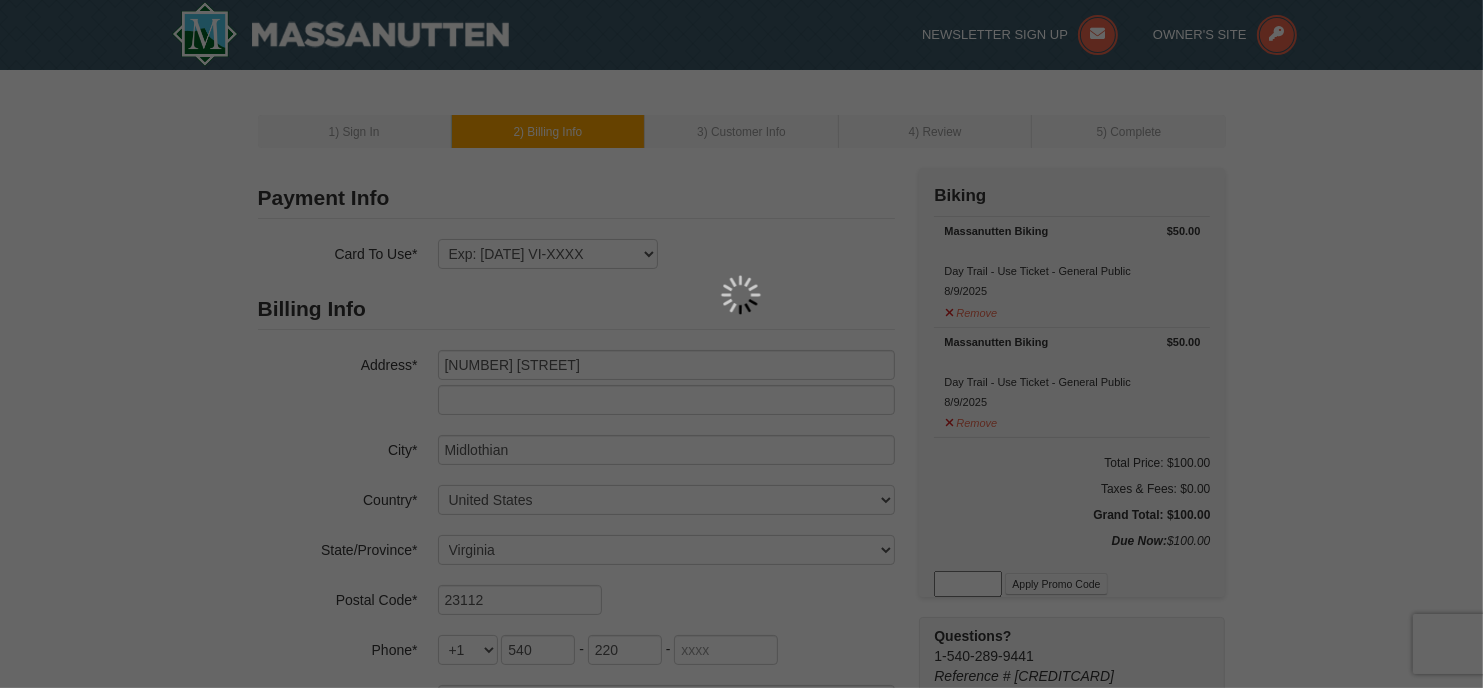 type on "rrdecker@gmail.com" 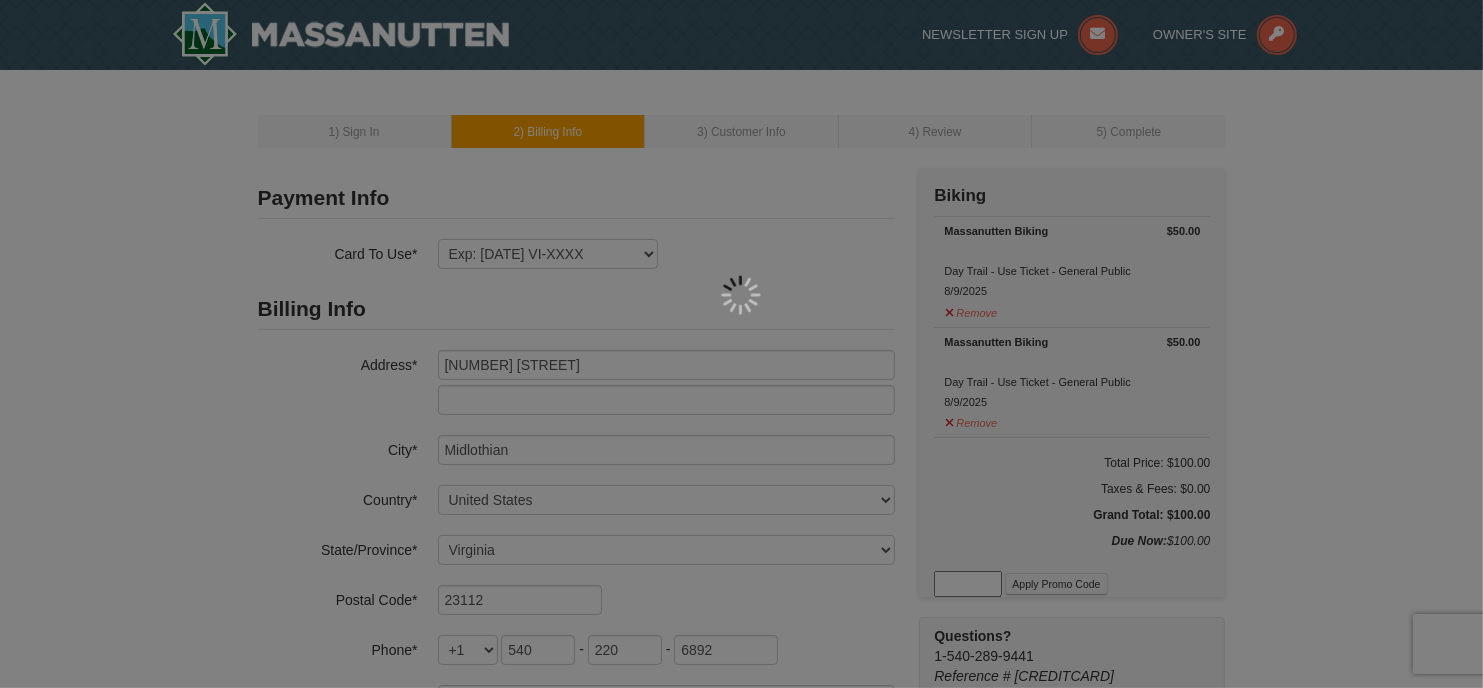 select on "8" 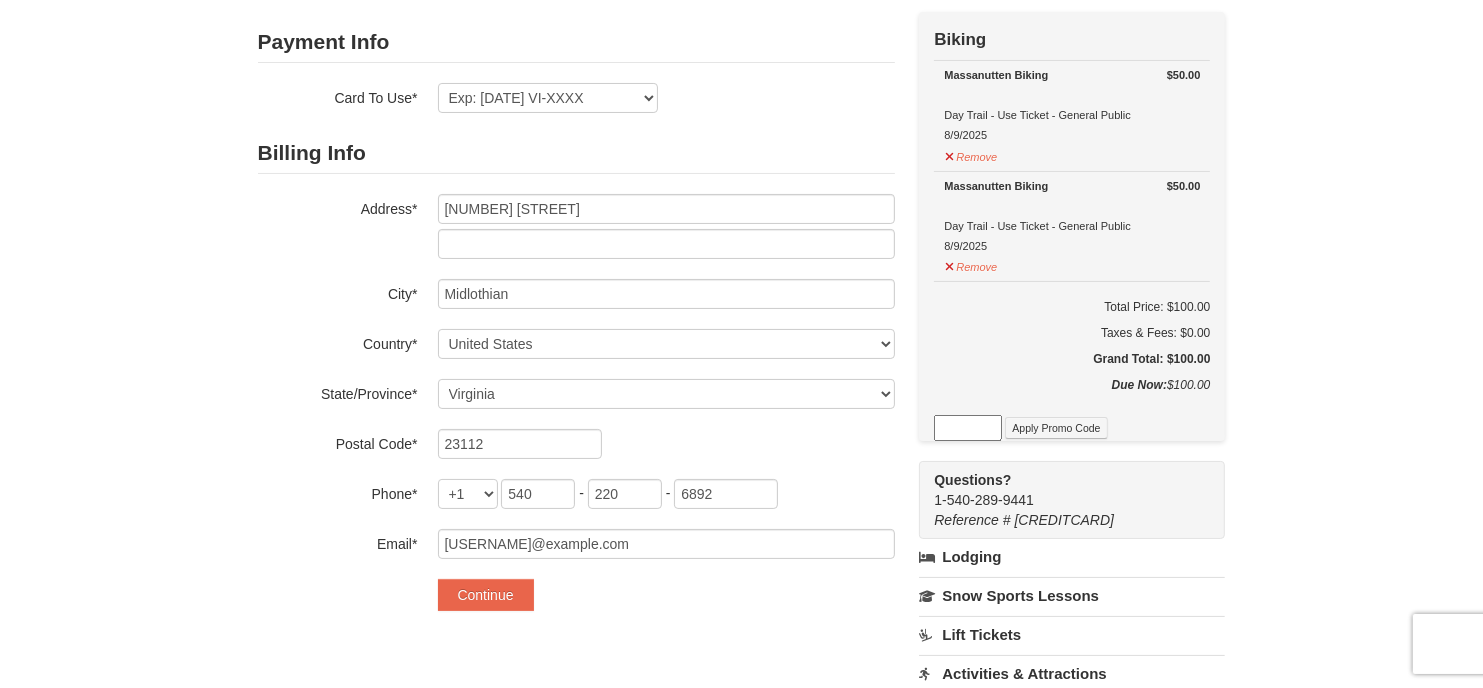 scroll, scrollTop: 200, scrollLeft: 0, axis: vertical 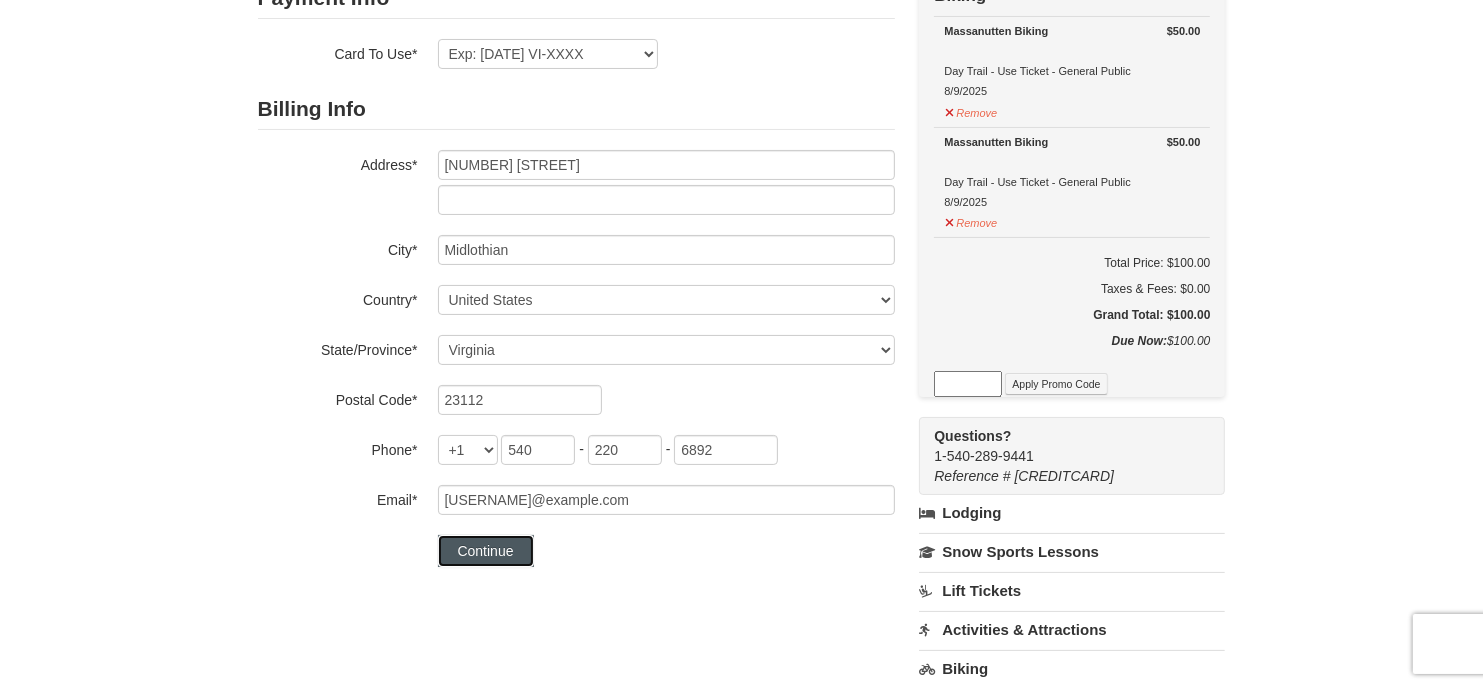 click on "Continue" at bounding box center [486, 551] 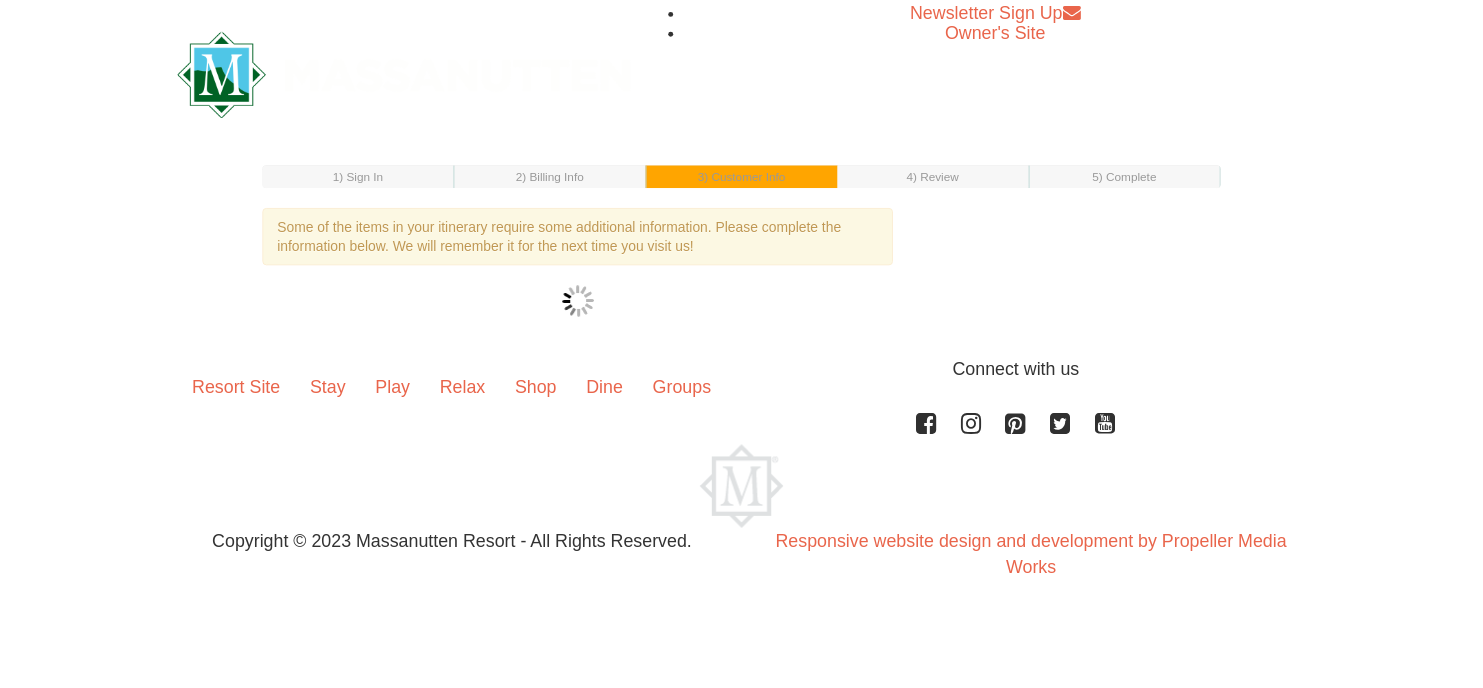 scroll, scrollTop: 0, scrollLeft: 0, axis: both 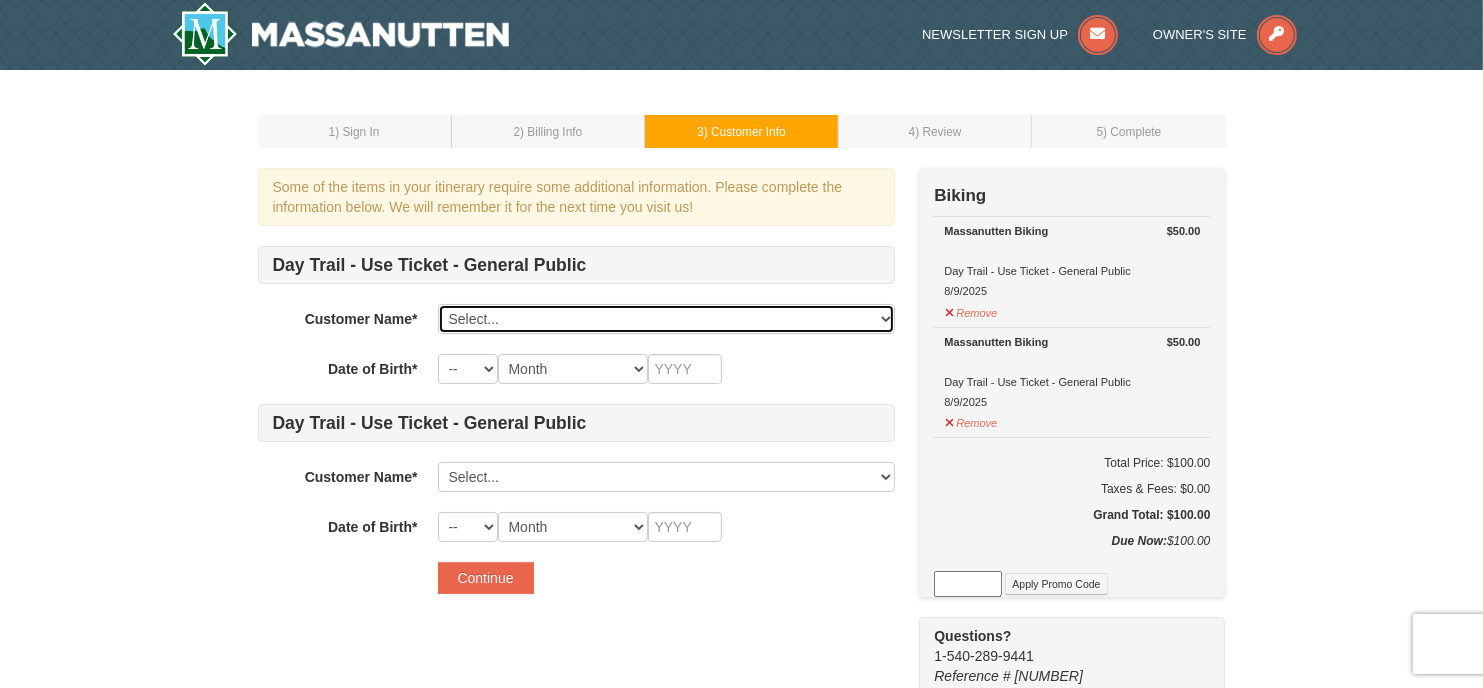 click on "Select... Richard Decker Luke Decker Add New..." at bounding box center [666, 319] 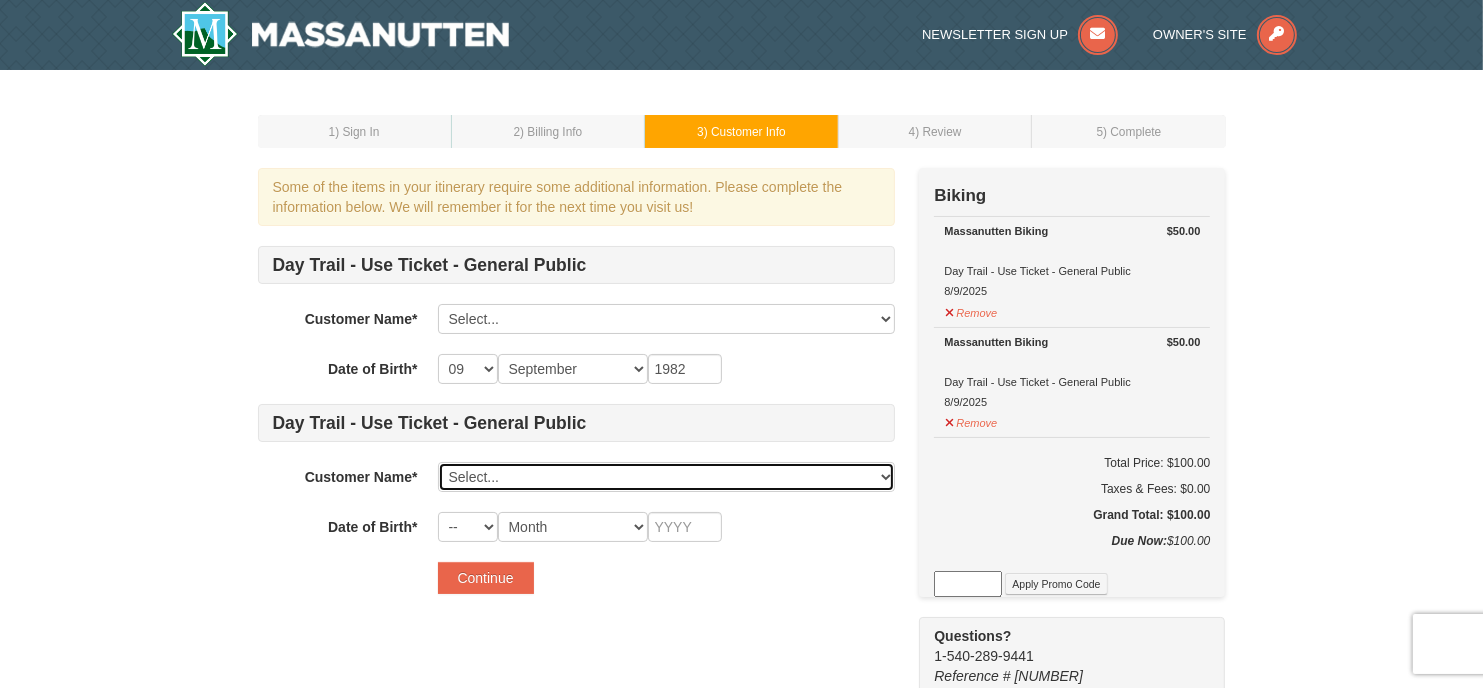 click on "Select... Richard Decker Luke Decker Add New..." at bounding box center (666, 477) 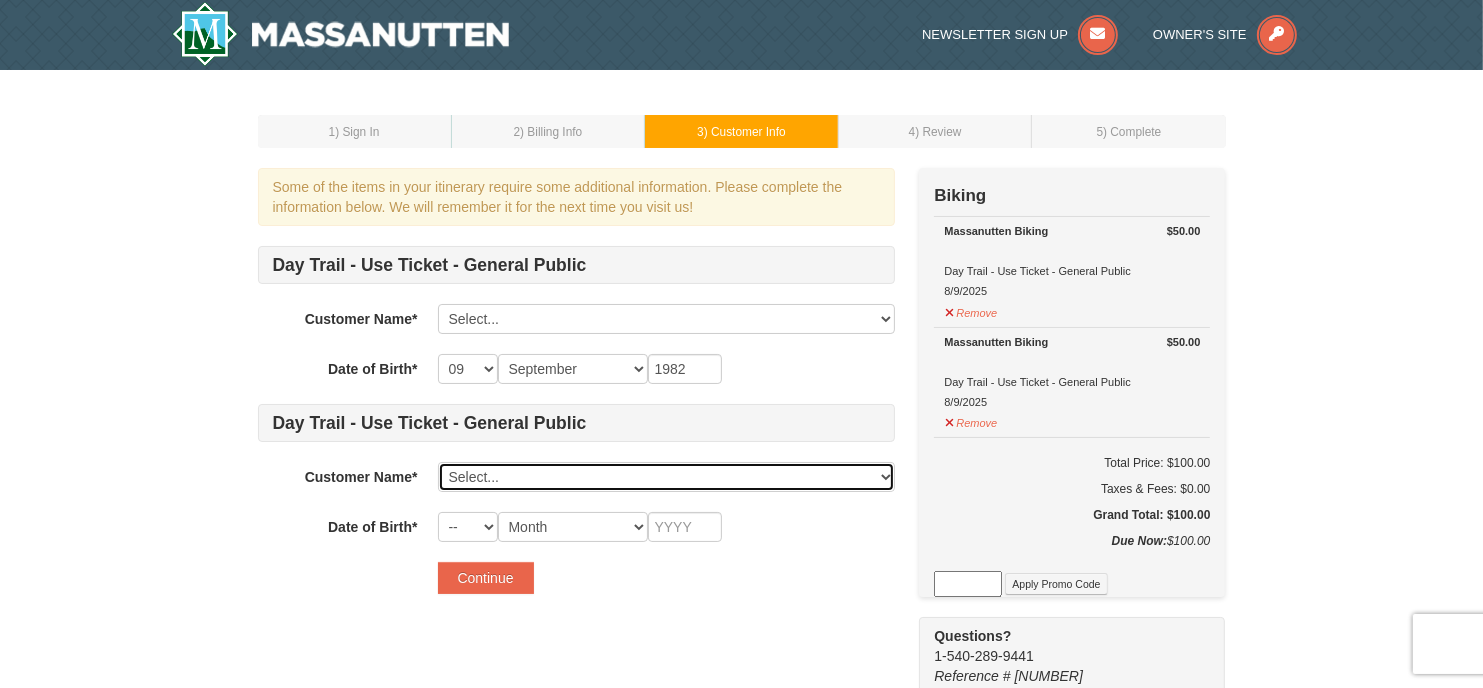 select on "27649574" 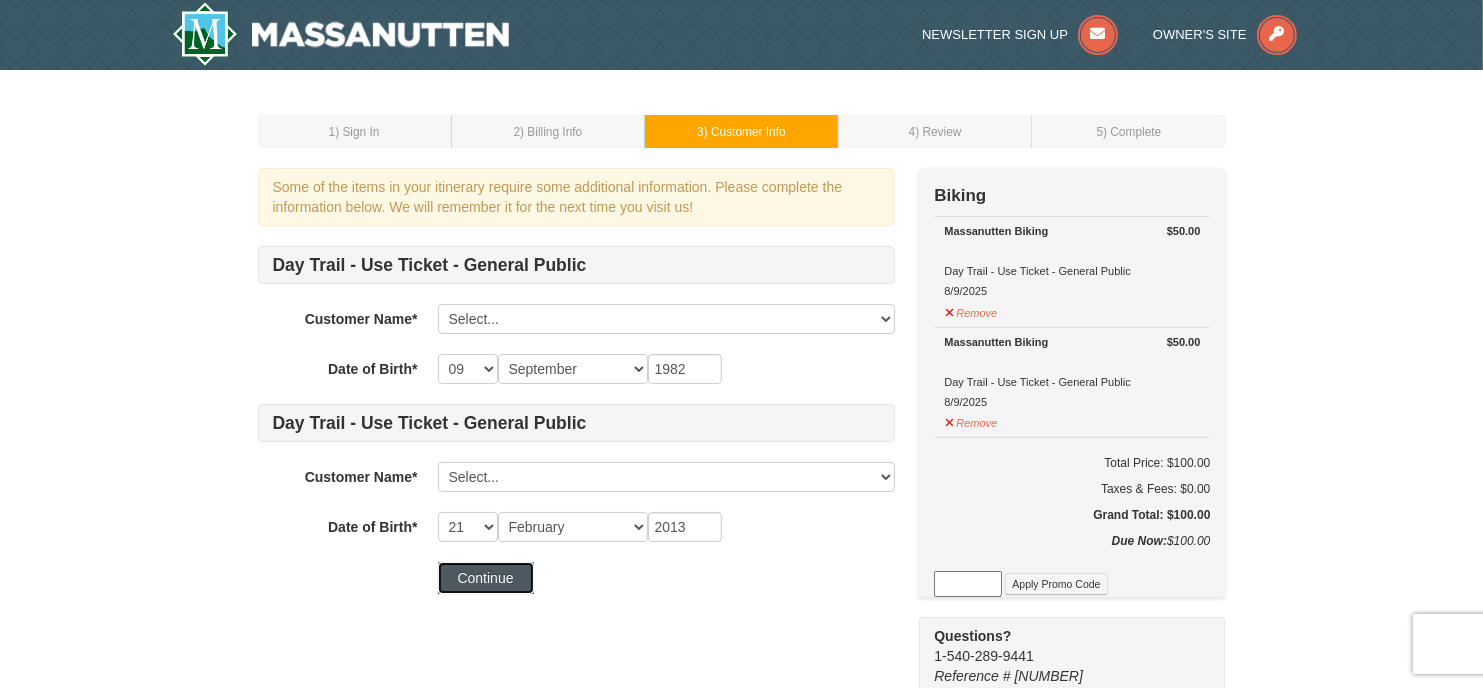 click on "Continue" at bounding box center (486, 578) 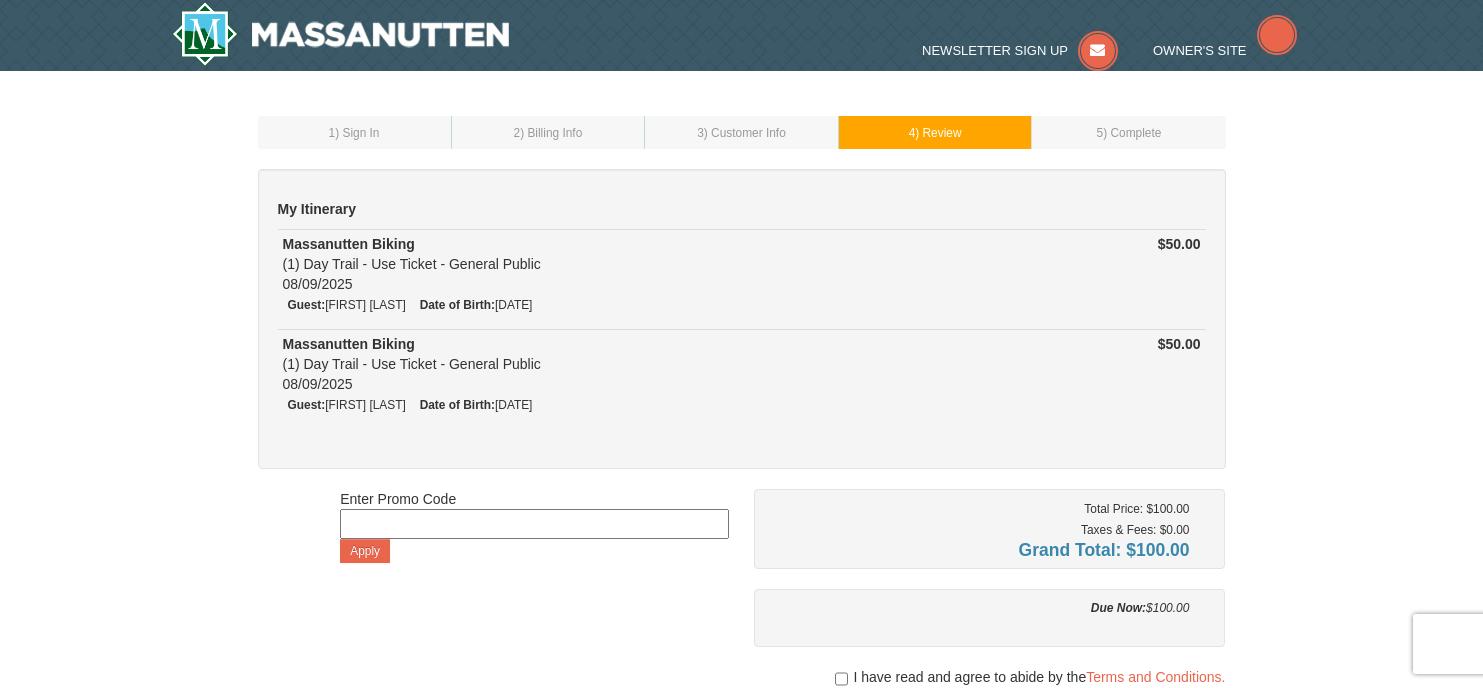 scroll, scrollTop: 0, scrollLeft: 0, axis: both 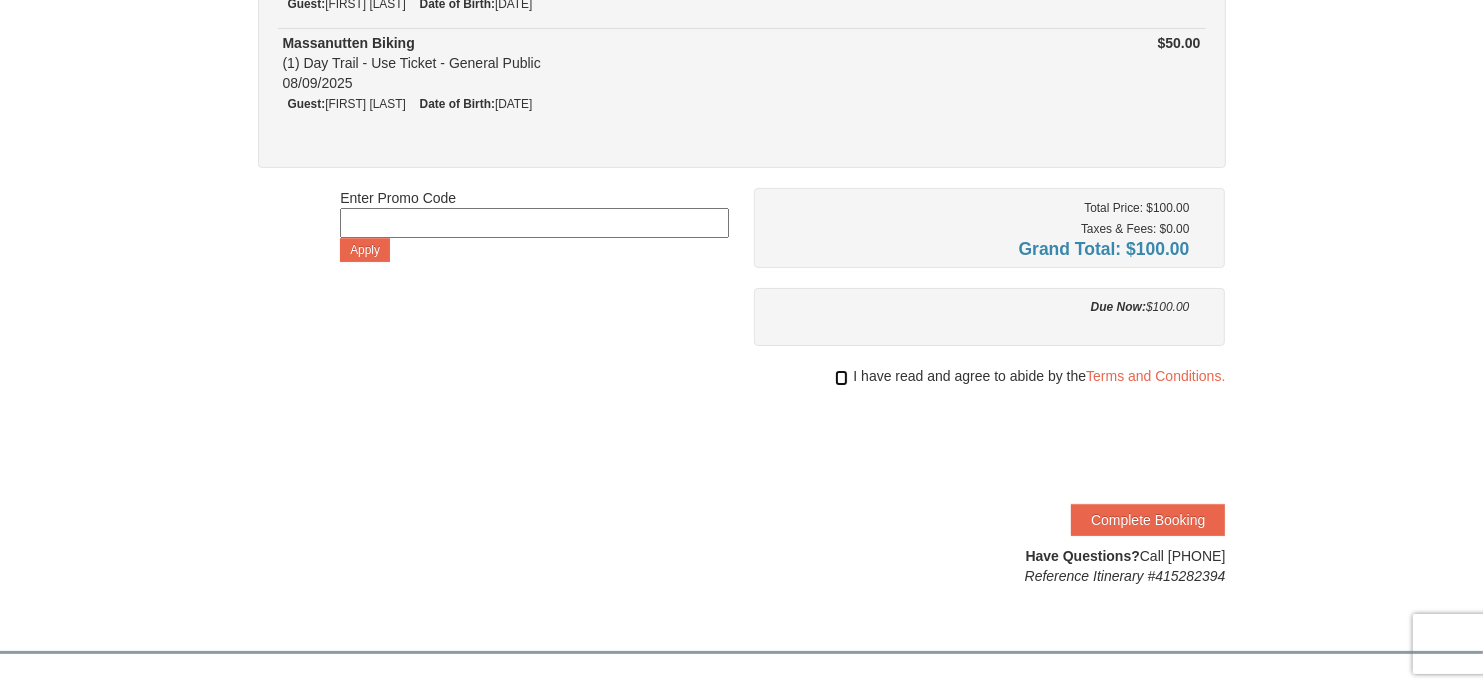 click at bounding box center (841, 378) 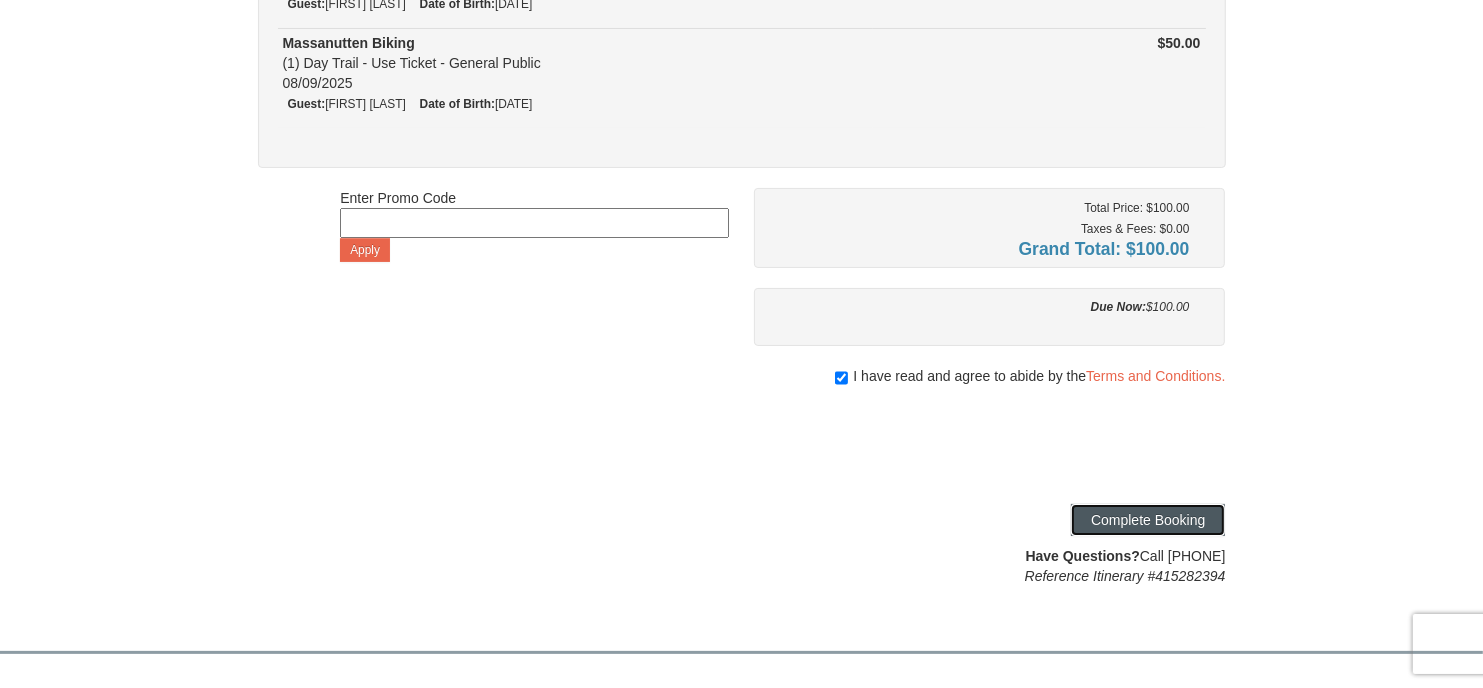 click on "Complete Booking" at bounding box center [1148, 520] 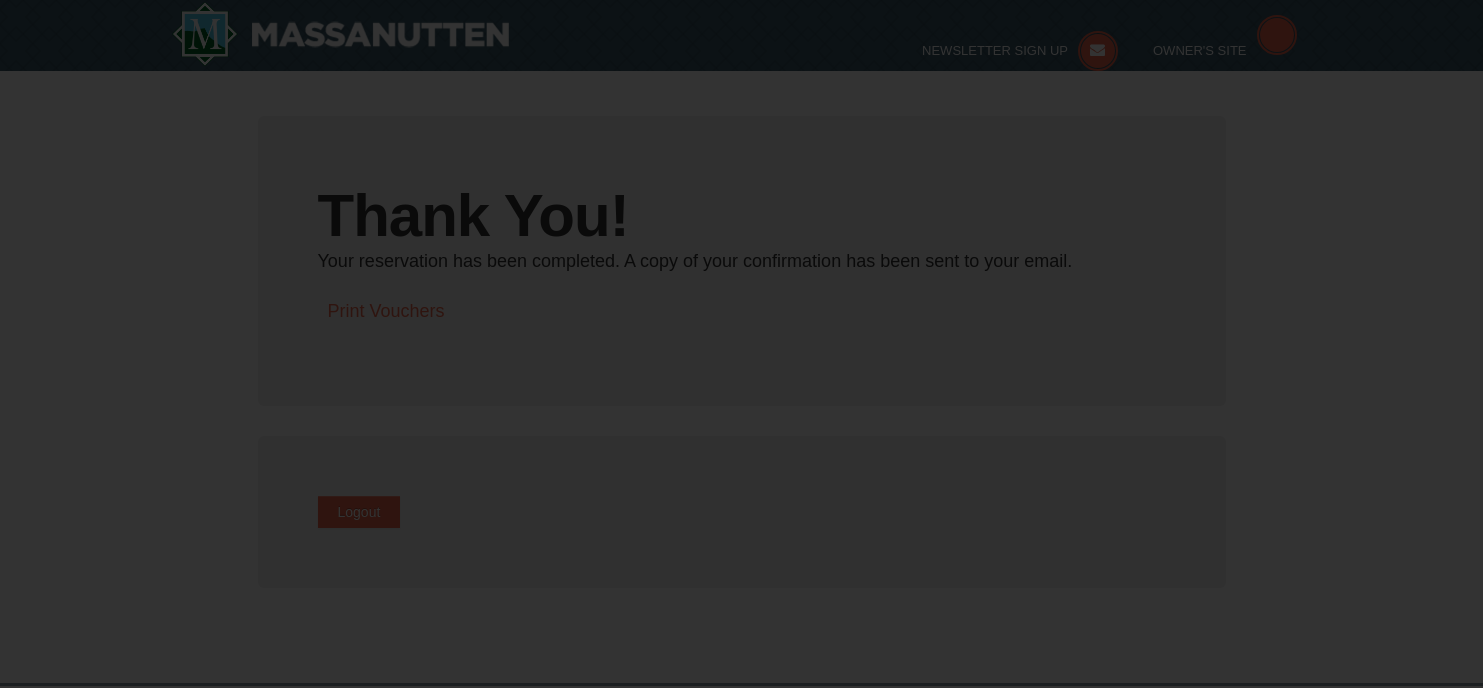 scroll, scrollTop: 0, scrollLeft: 0, axis: both 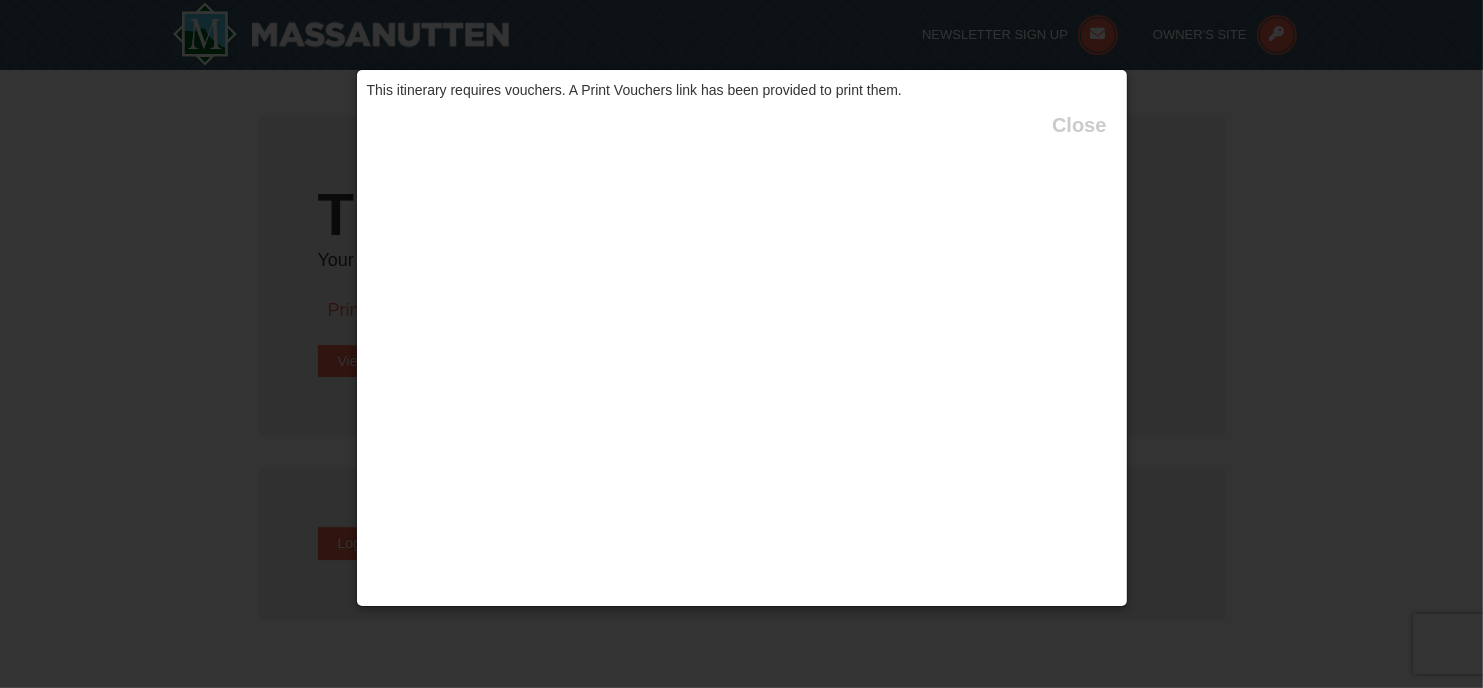 click on "This itinerary requires vouchers.  A Print Vouchers link has been provided to print them.
Close" at bounding box center [742, 338] 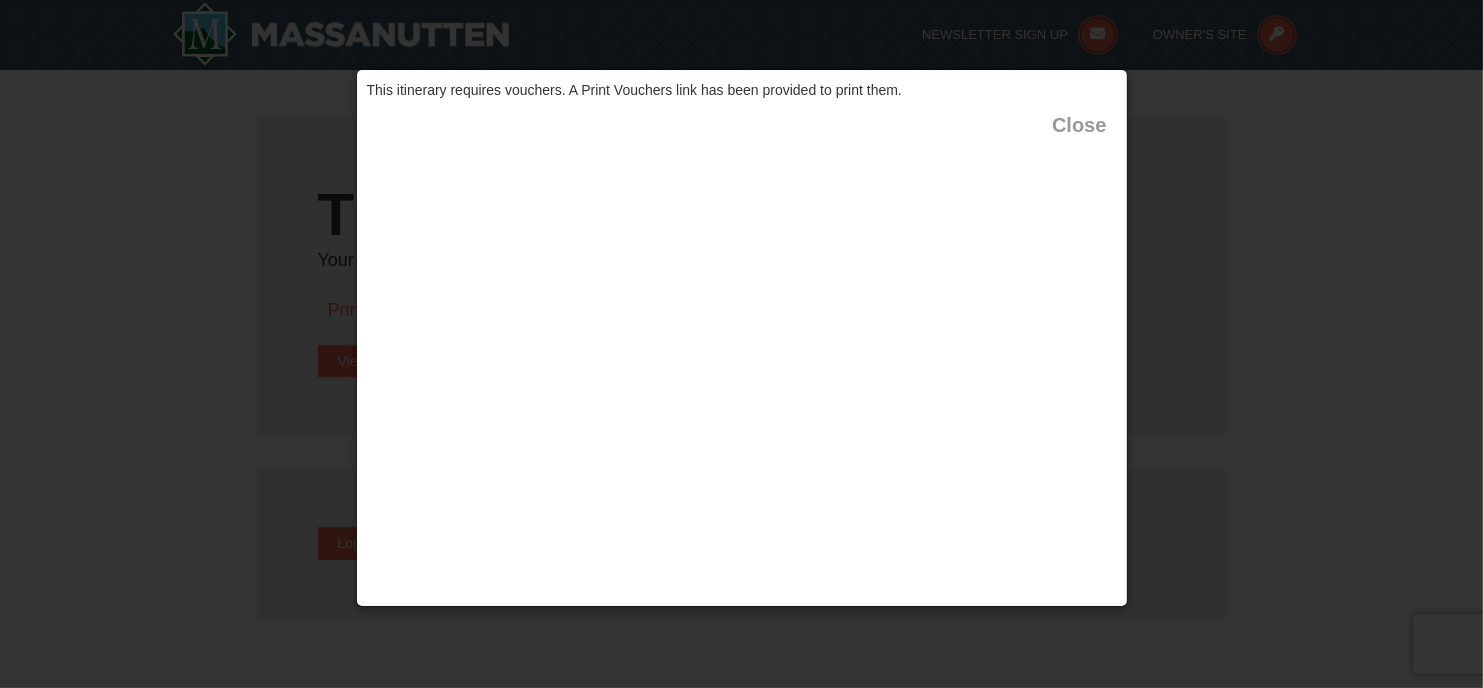 click on "Close" at bounding box center (1079, 125) 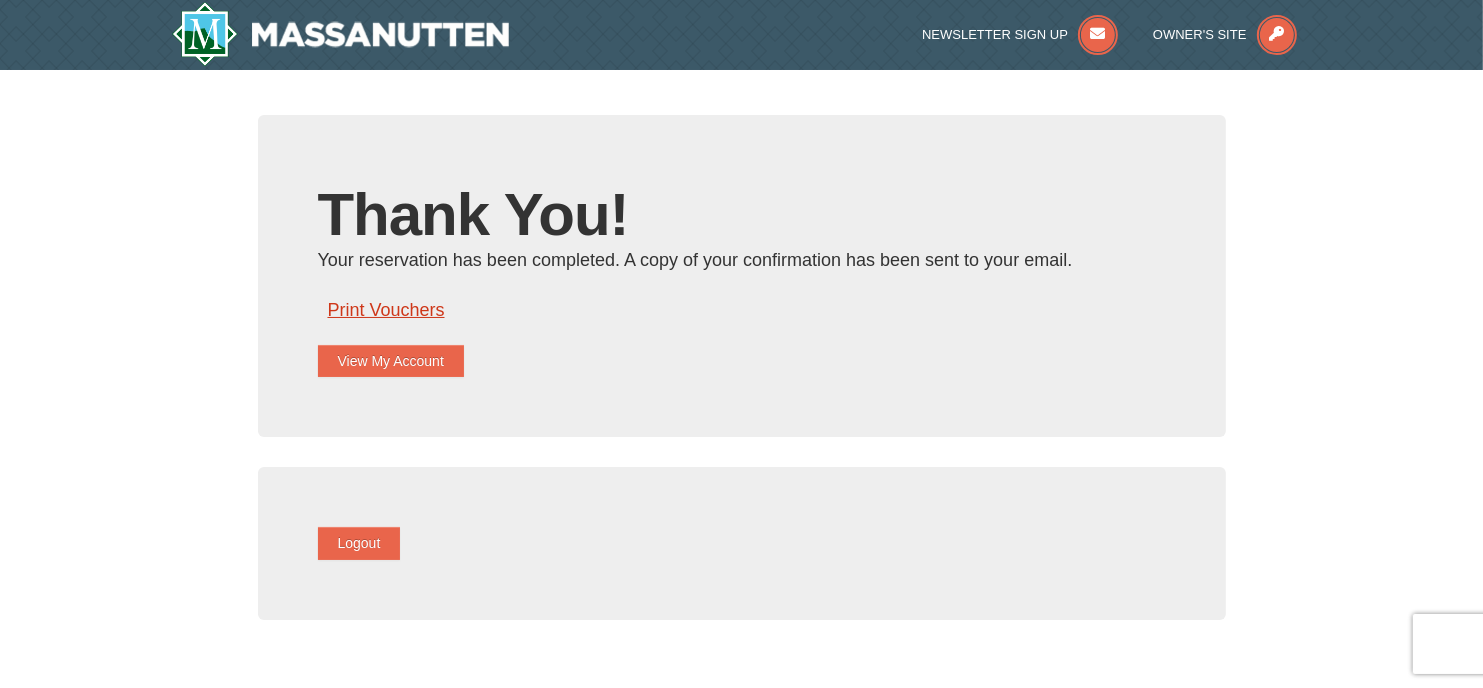 click on "Print Vouchers" at bounding box center (386, 310) 